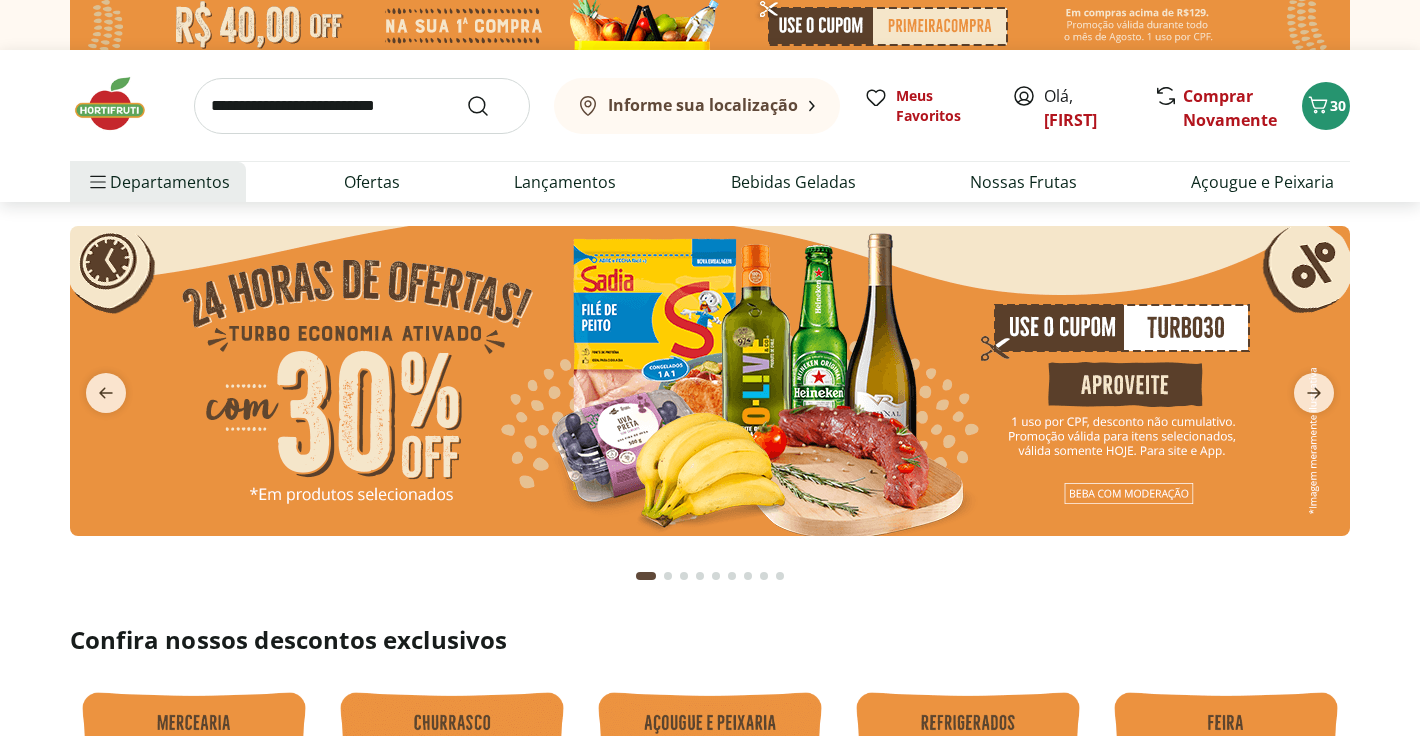 scroll, scrollTop: 0, scrollLeft: 0, axis: both 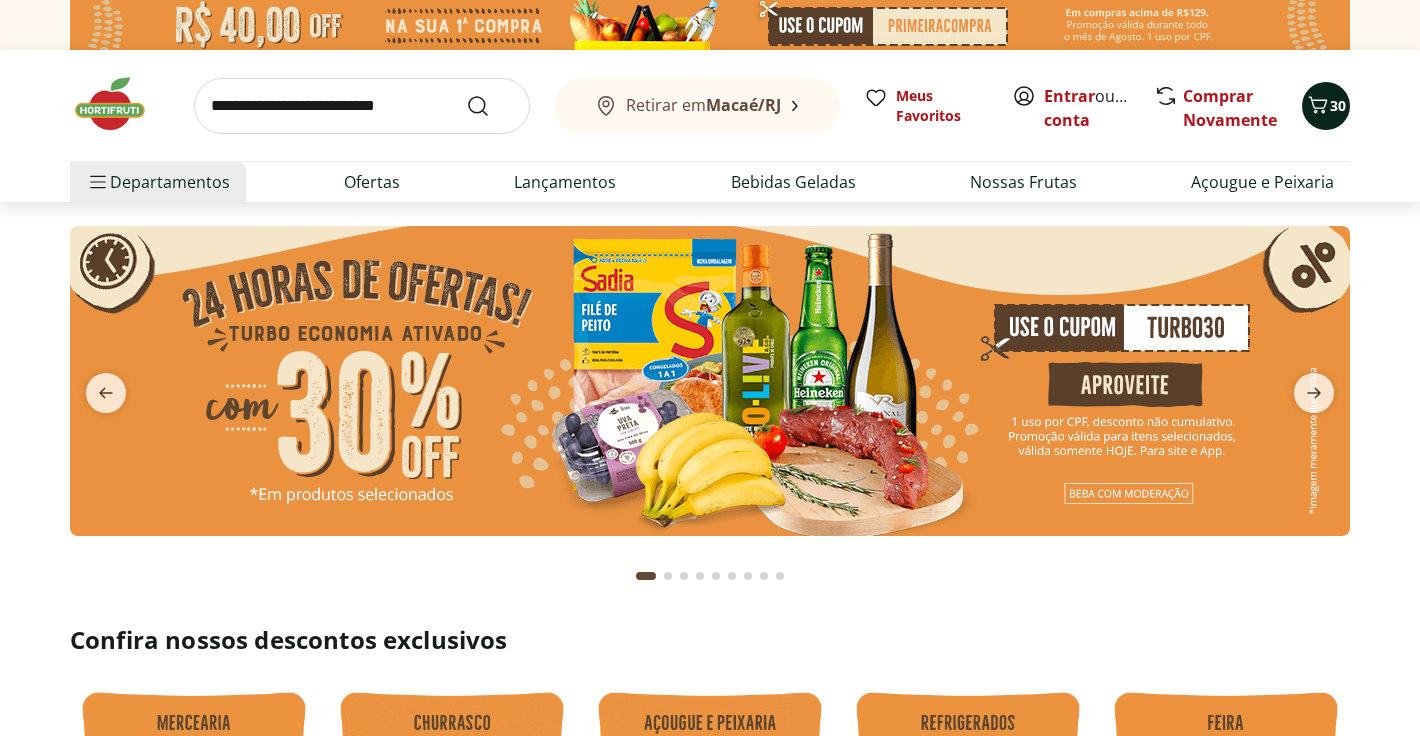 click on "30" at bounding box center [1326, 106] 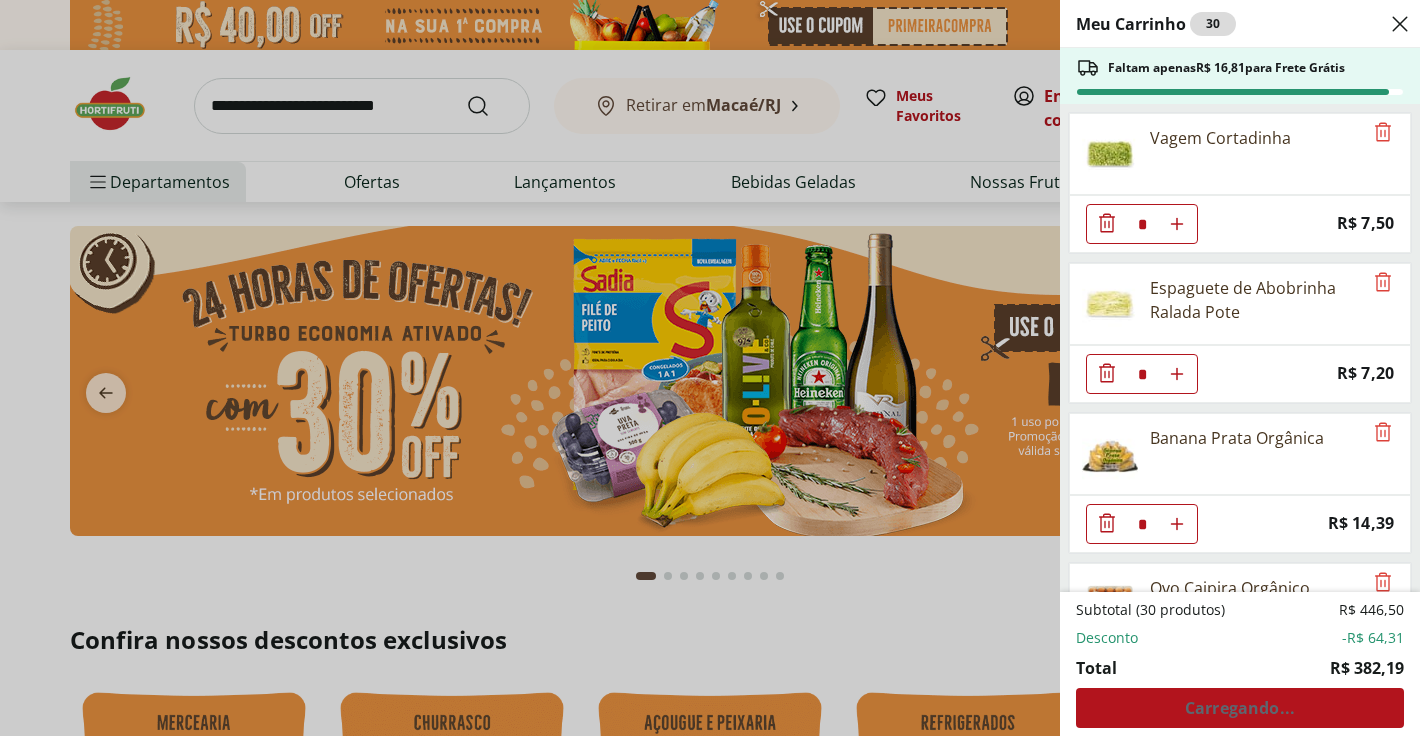 type on "*" 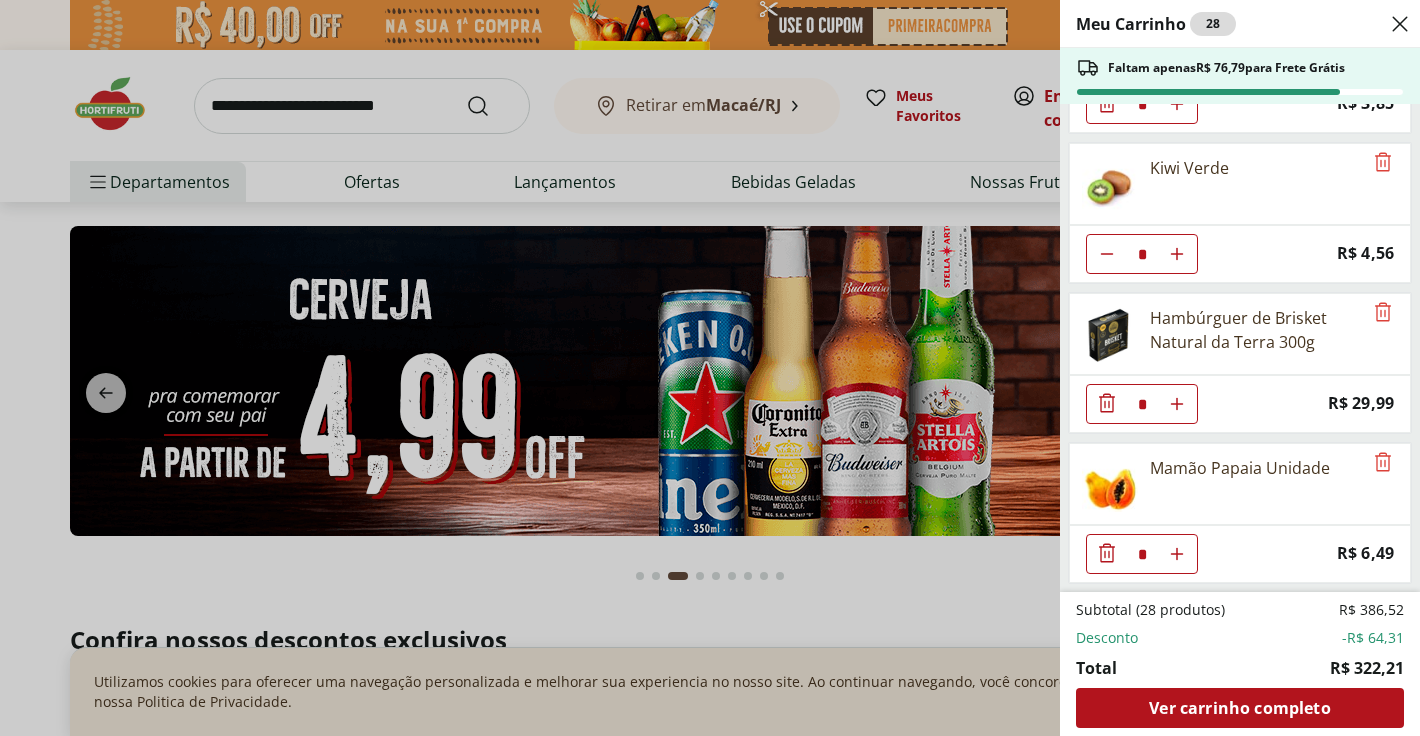 scroll, scrollTop: 1075, scrollLeft: 0, axis: vertical 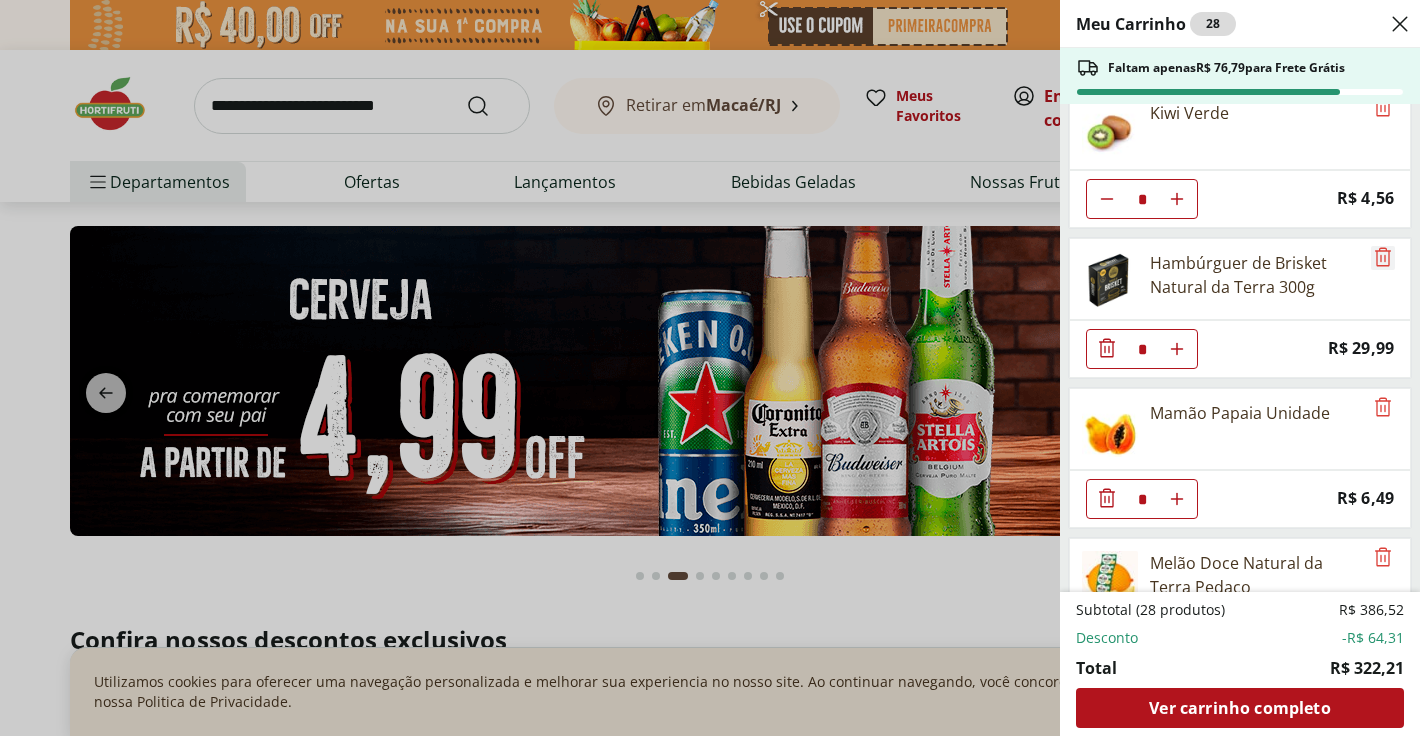 click 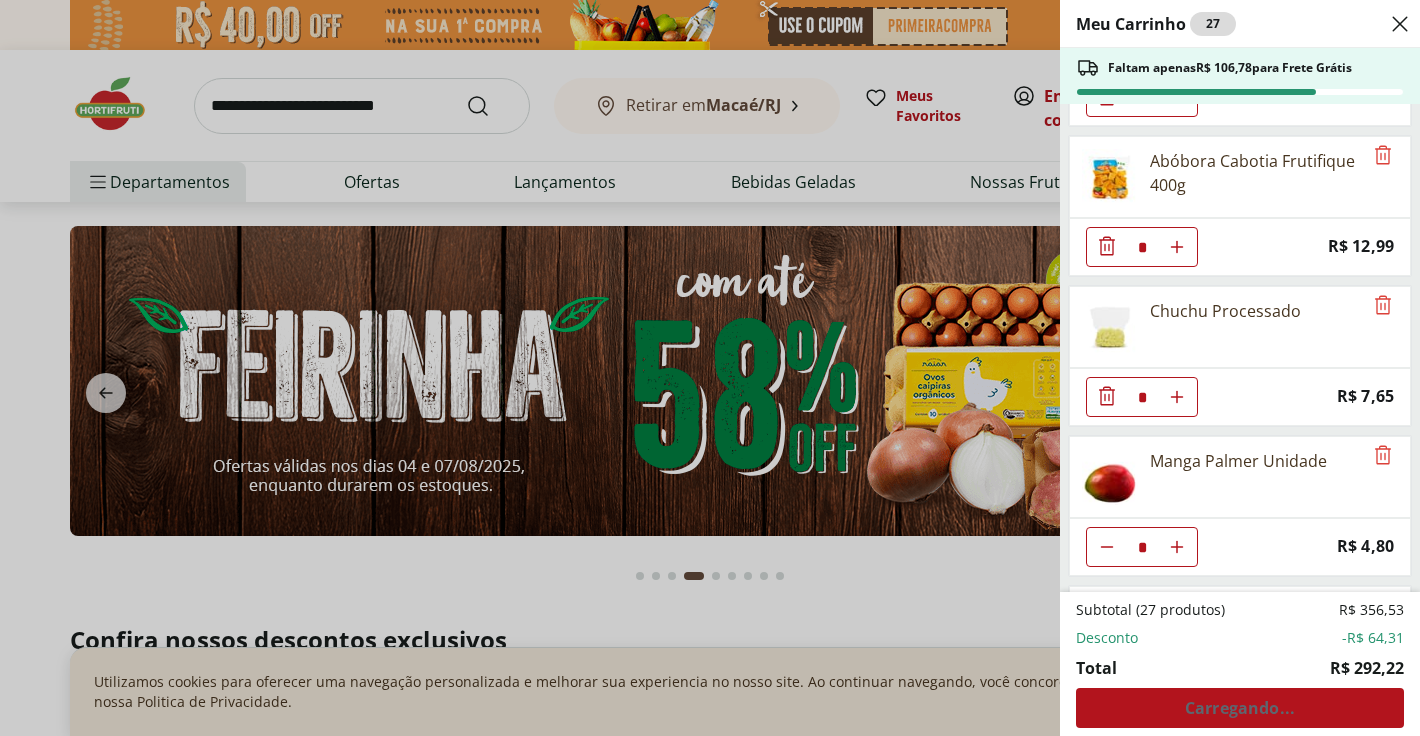 scroll, scrollTop: 1347, scrollLeft: 0, axis: vertical 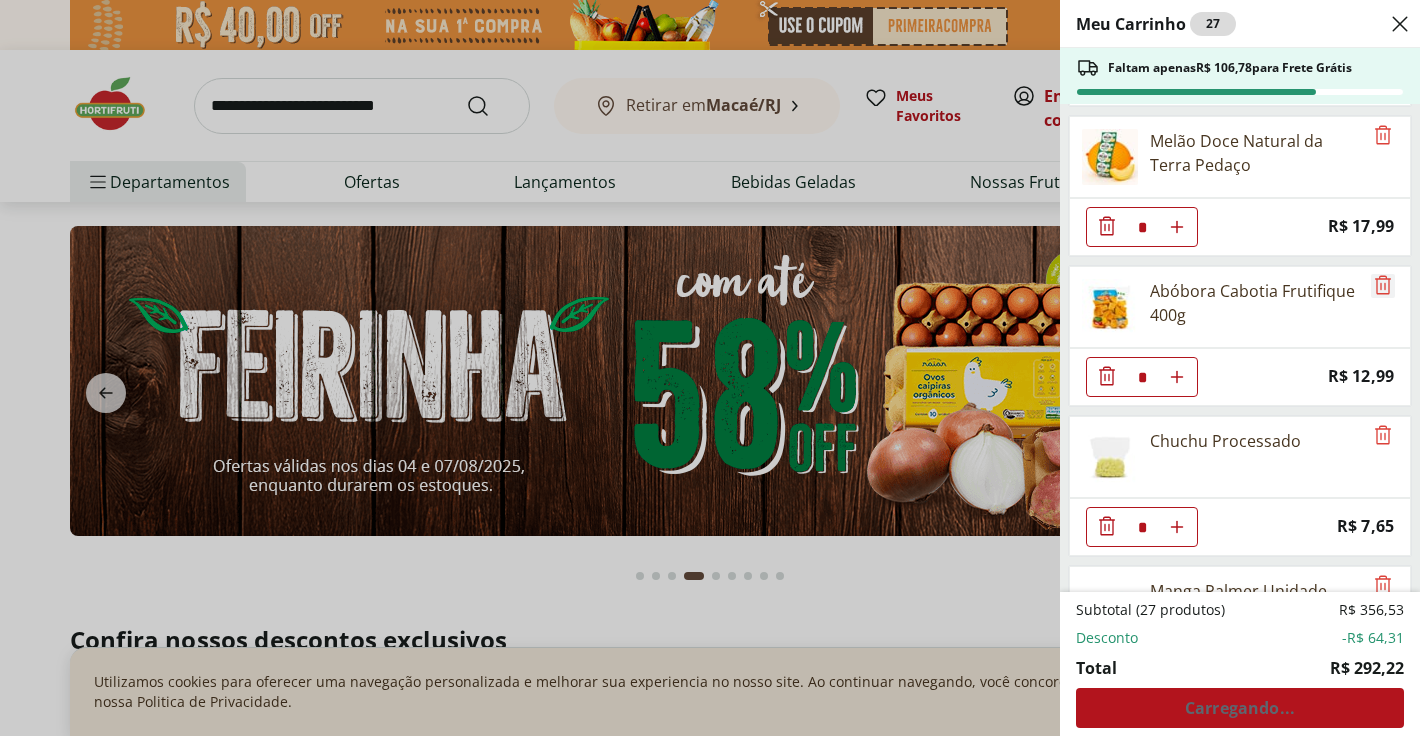 click 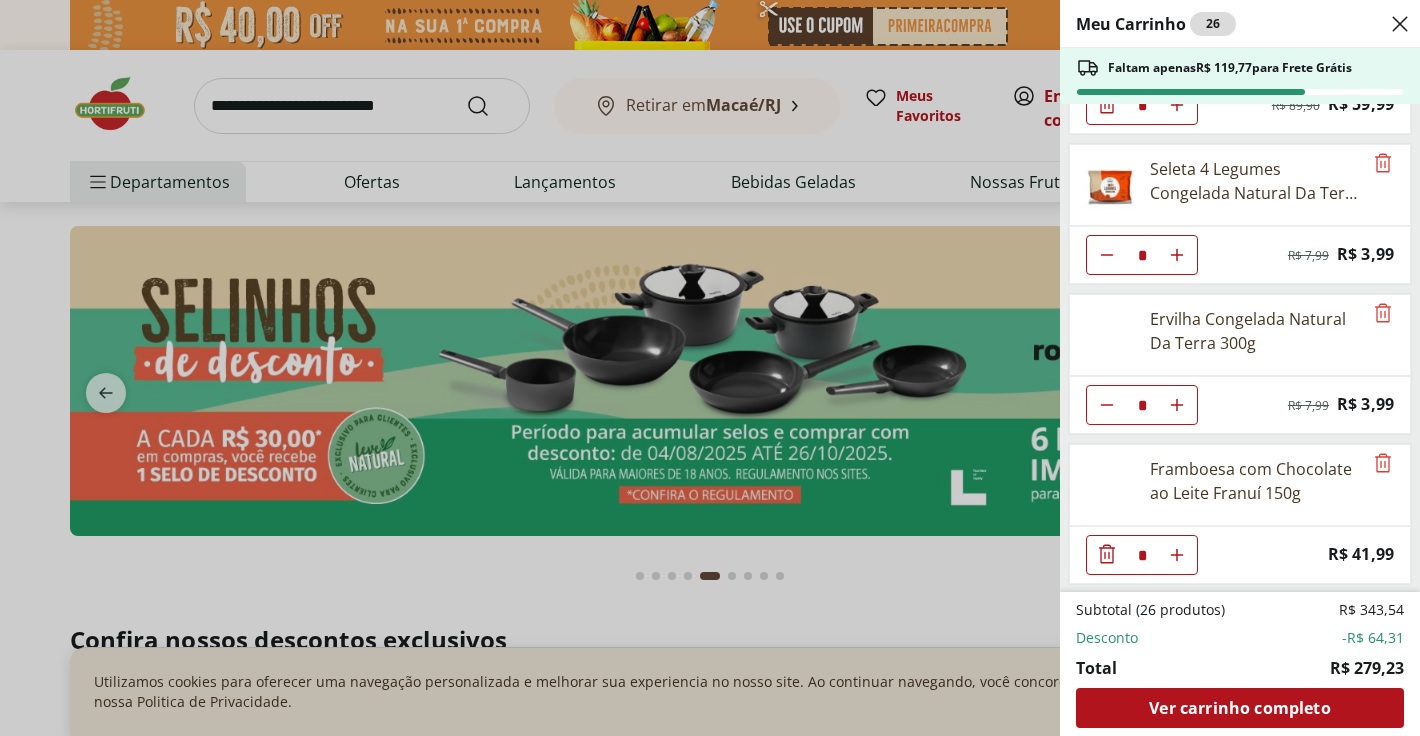 scroll, scrollTop: 2070, scrollLeft: 0, axis: vertical 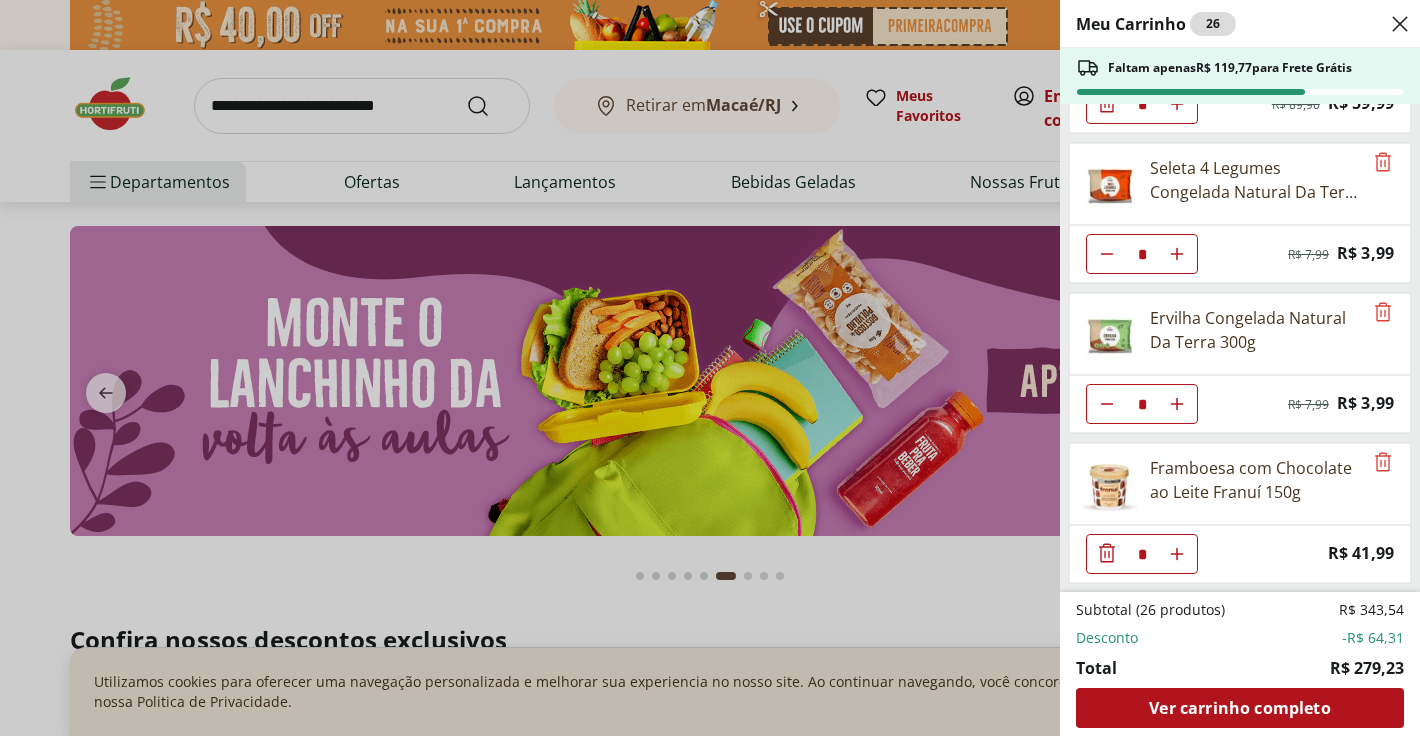 click on "Meu Carrinho 26 Faltam apenas  R$ 119,77  para Frete Grátis Vagem Cortadinha * Price: R$ 7,50 Espaguete de Abobrinha Ralada Pote * Price: R$ 7,20 Banana Prata Orgânica * Price: R$ 14,39 Ovo Caipira Orgânico Natural Da Terra com 20 unidades * Price: R$ 36,99 Uva Preta sem Semente Natural da Terra 500g * Price: R$ 9,99 Kiwi Gold Unidade * Original price: R$ 6,60 Price: R$ 5,40 Banana da Terra Unidade * Price: R$ 3,85 Kiwi Verde * Price: R$ 4,56 Mamão Papaia Unidade * Price: R$ 6,49 Melão Doce Natural da Terra Pedaço * Price: R$ 17,99 Chuchu Processado * Price: R$ 7,65 Manga Palmer Unidade * Price: R$ 4,80 Manga Tommy Unidade * Price: R$ 3,76 FILE DE SALMAO FRESCATTO 400G * Original price: R$ 89,90 Price: R$ 59,99 Seleta 4 Legumes Congelada Natural Da Terra 300g * Original price: R$ 7,99 Price: R$ 3,99 Ervilha Congelada Natural Da Terra 300g * Original price: R$ 7,99 Price: R$ 3,99 Framboesa com Chocolate ao Leite Franuí 150g * Price: R$ 41,99 Subtotal (26 produtos) R$ 343,54 Total" at bounding box center [710, 368] 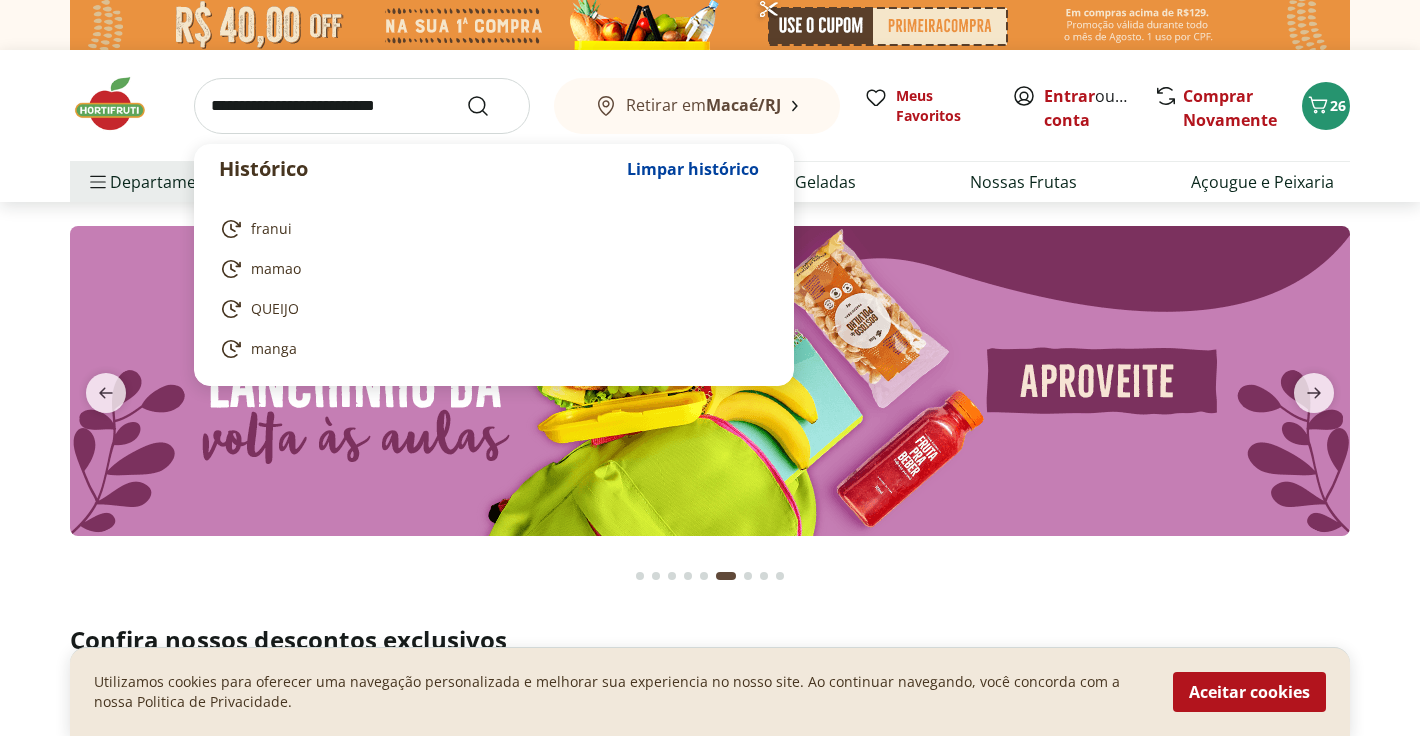 click at bounding box center [362, 106] 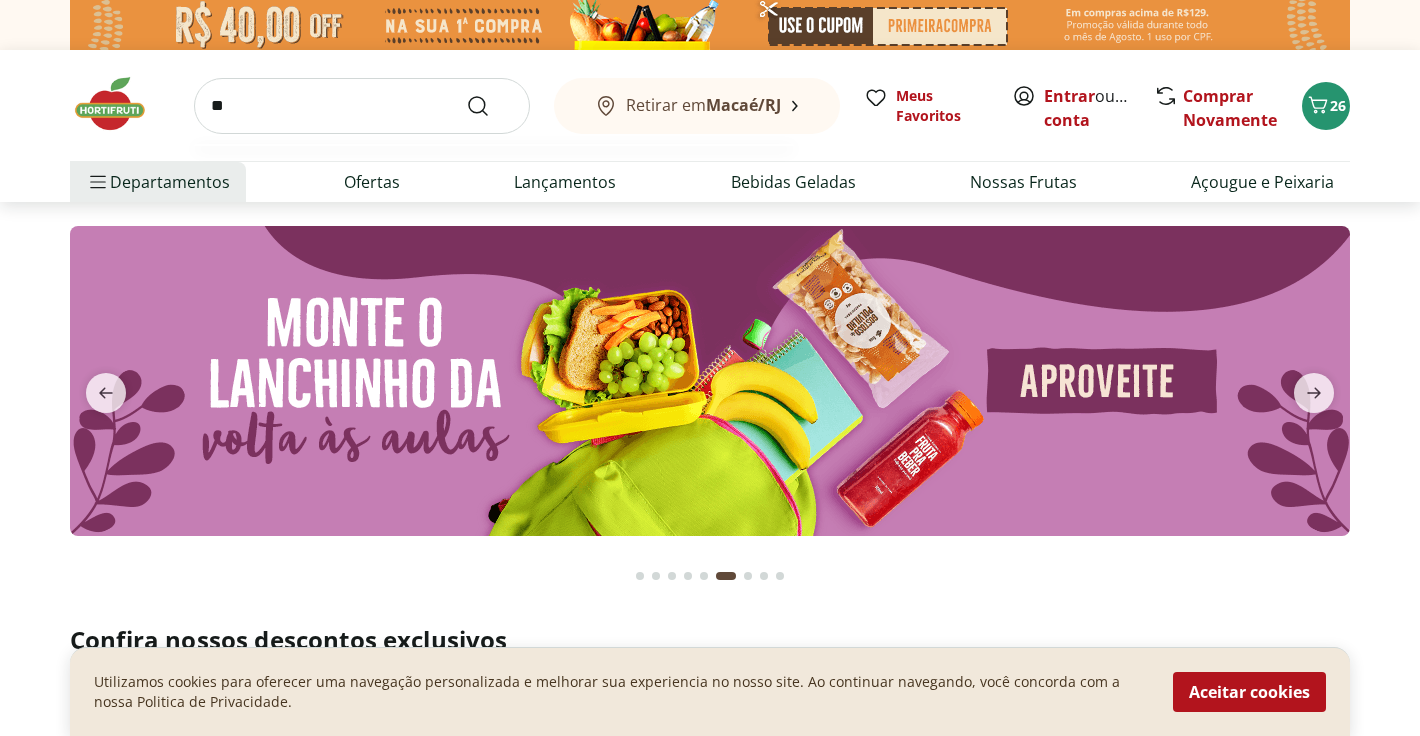 type on "*" 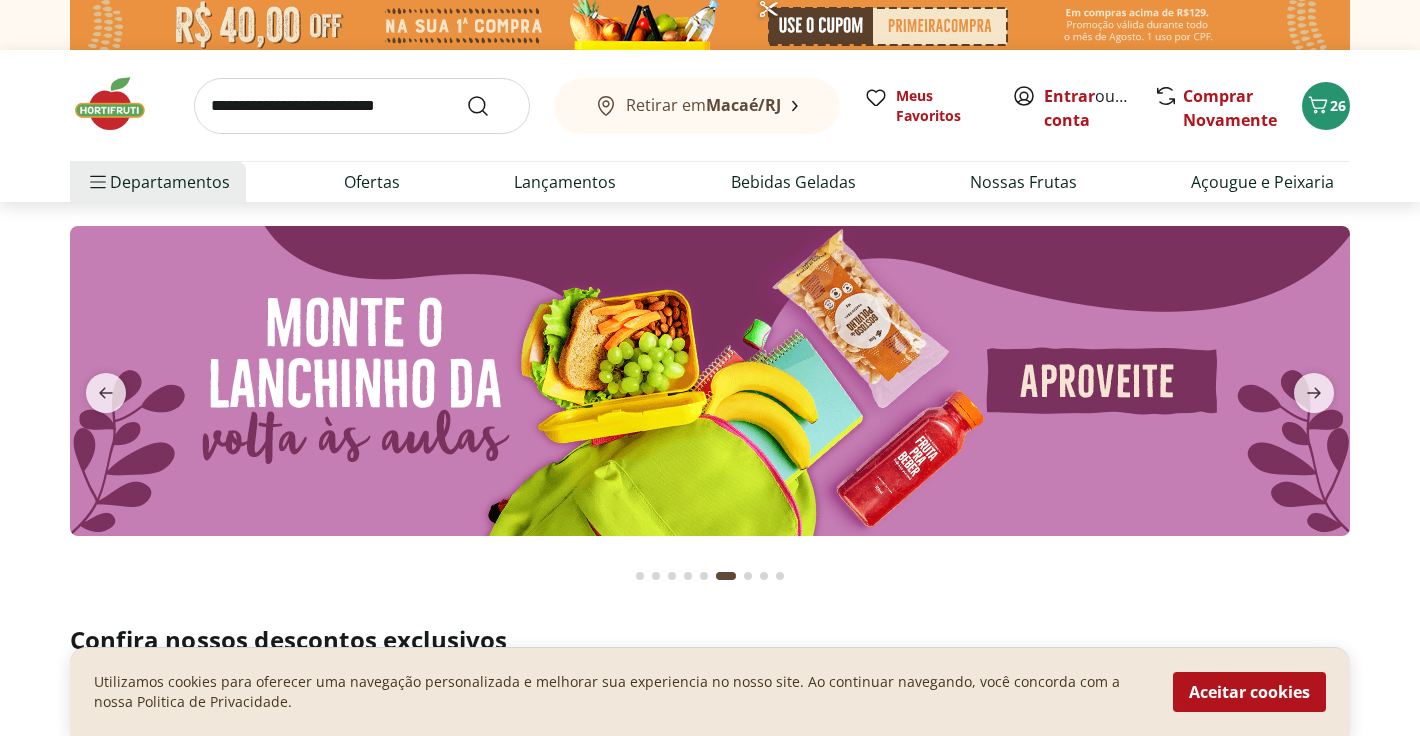click at bounding box center [710, 401] 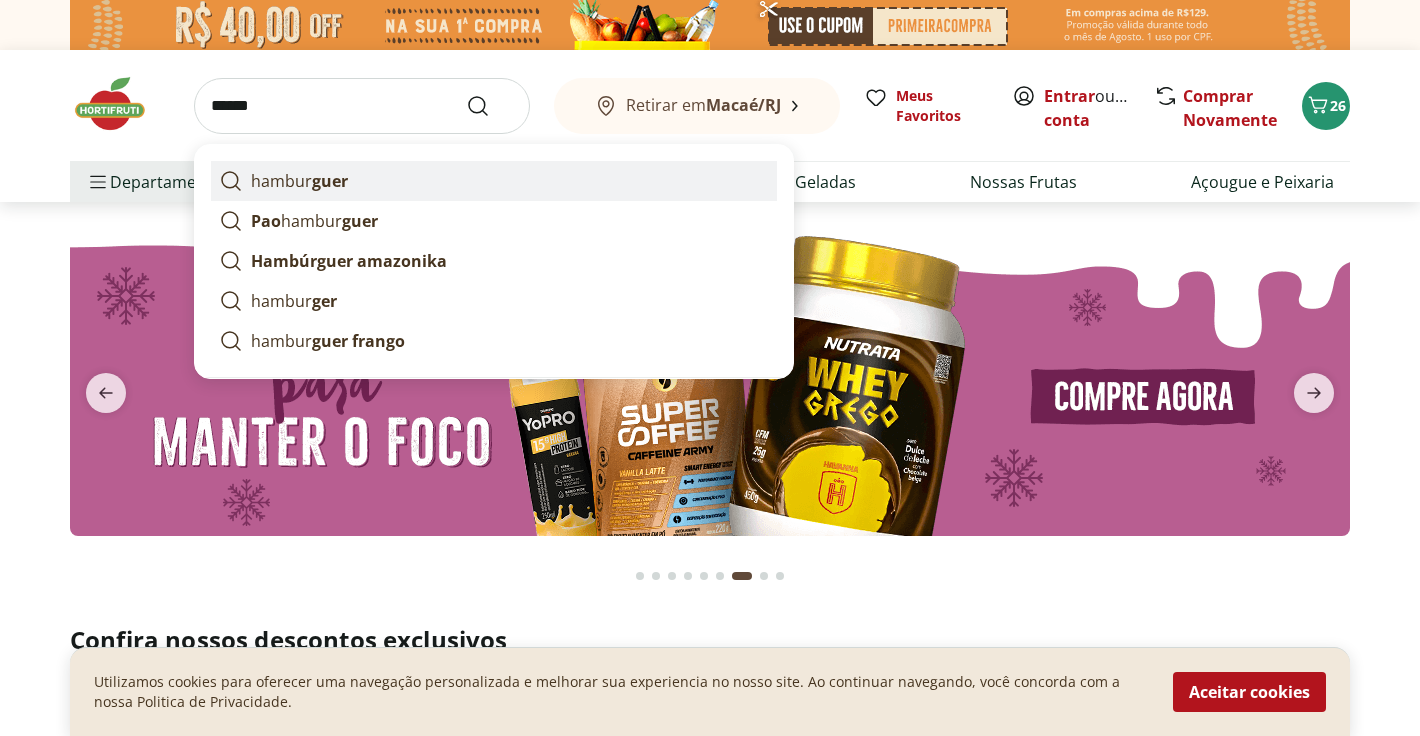 click on "hambur guer" at bounding box center [494, 181] 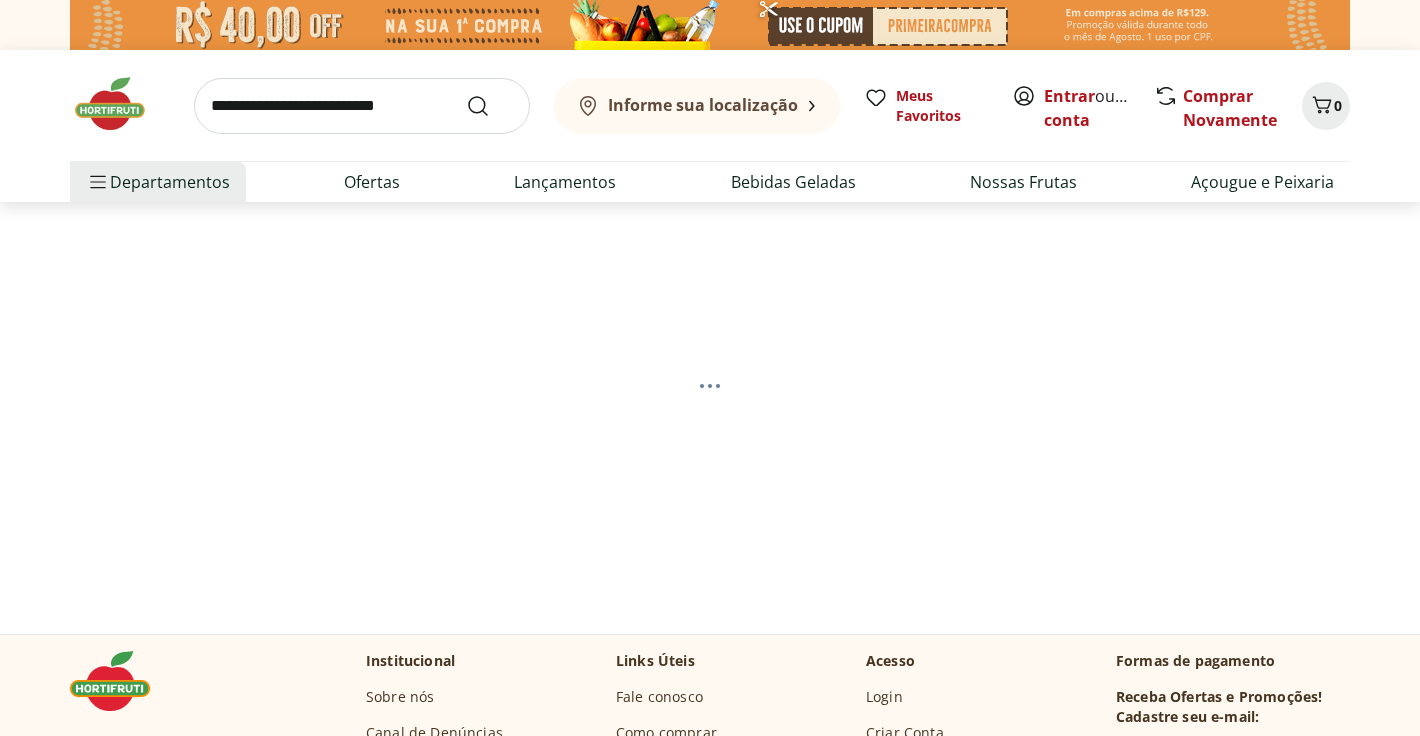 scroll, scrollTop: 0, scrollLeft: 0, axis: both 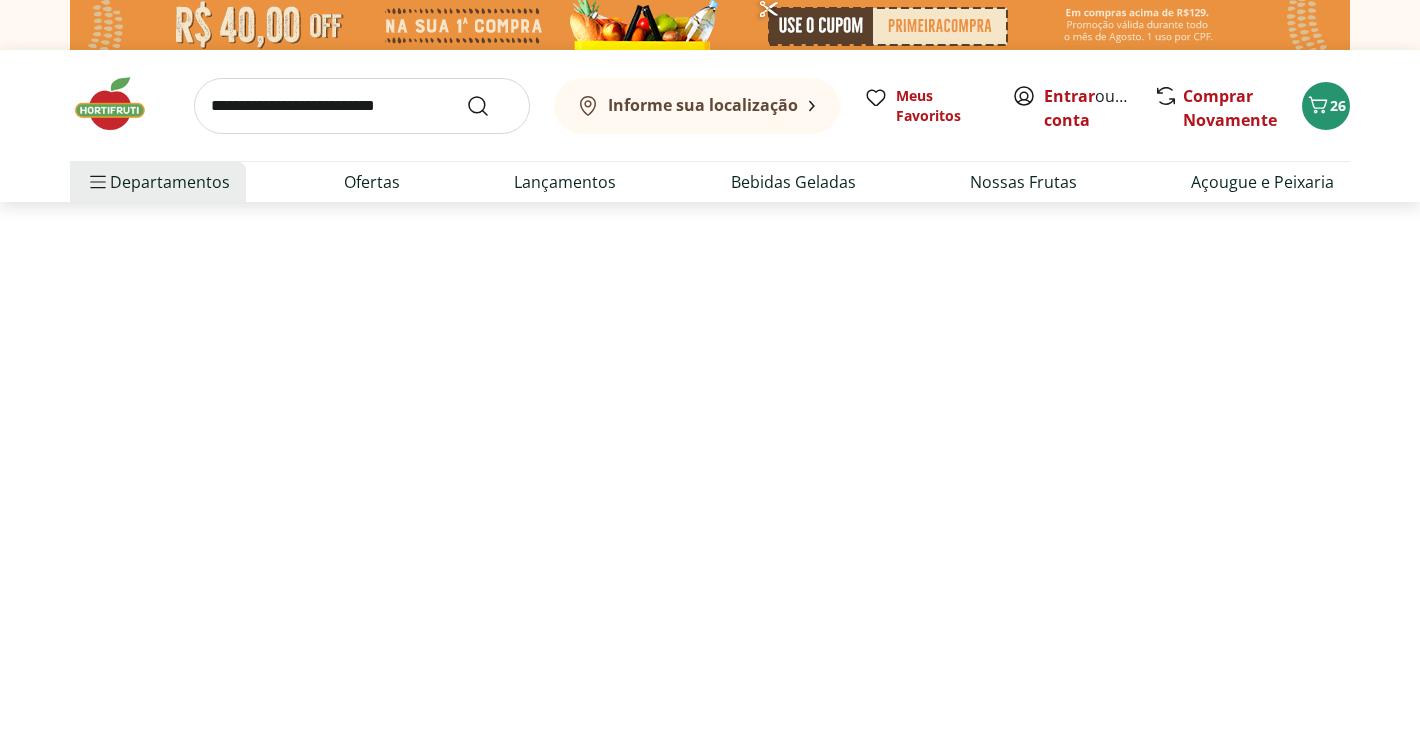 select on "**********" 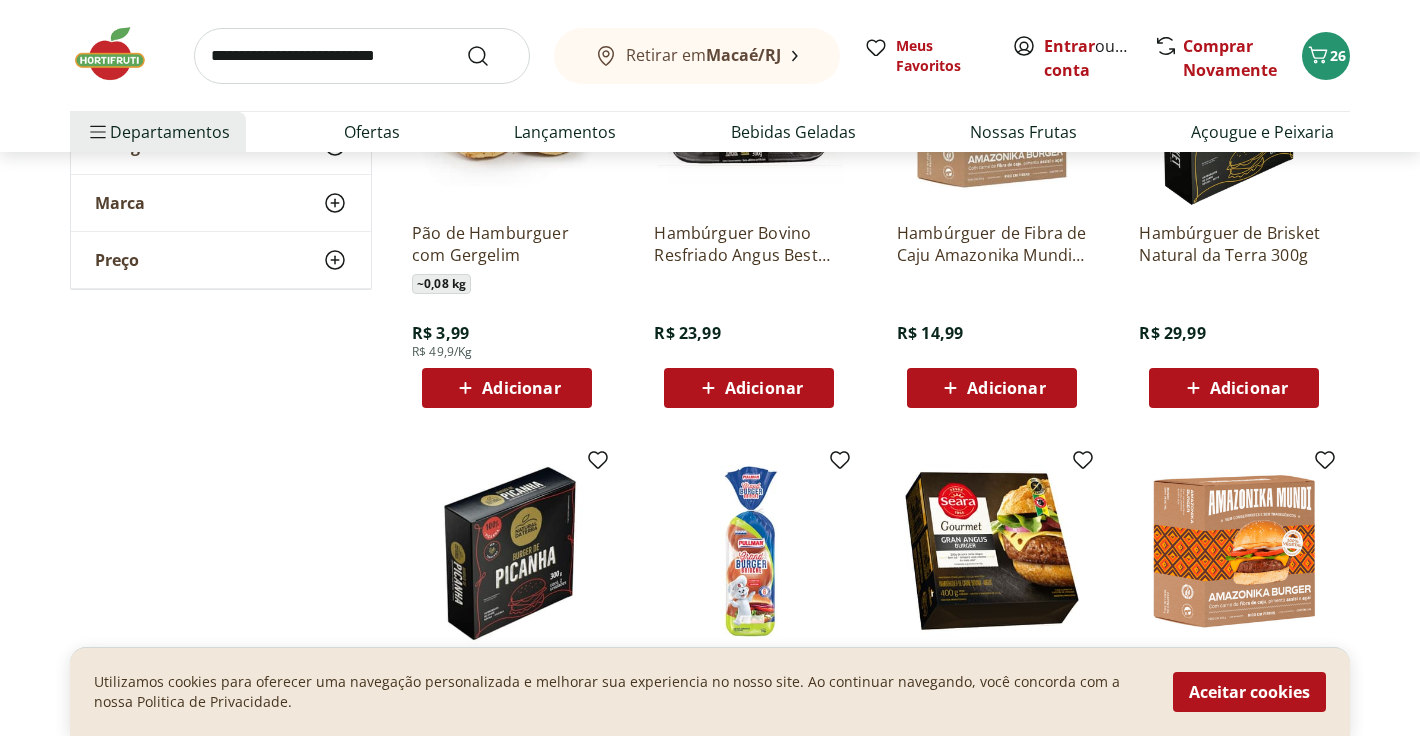 scroll, scrollTop: 871, scrollLeft: 0, axis: vertical 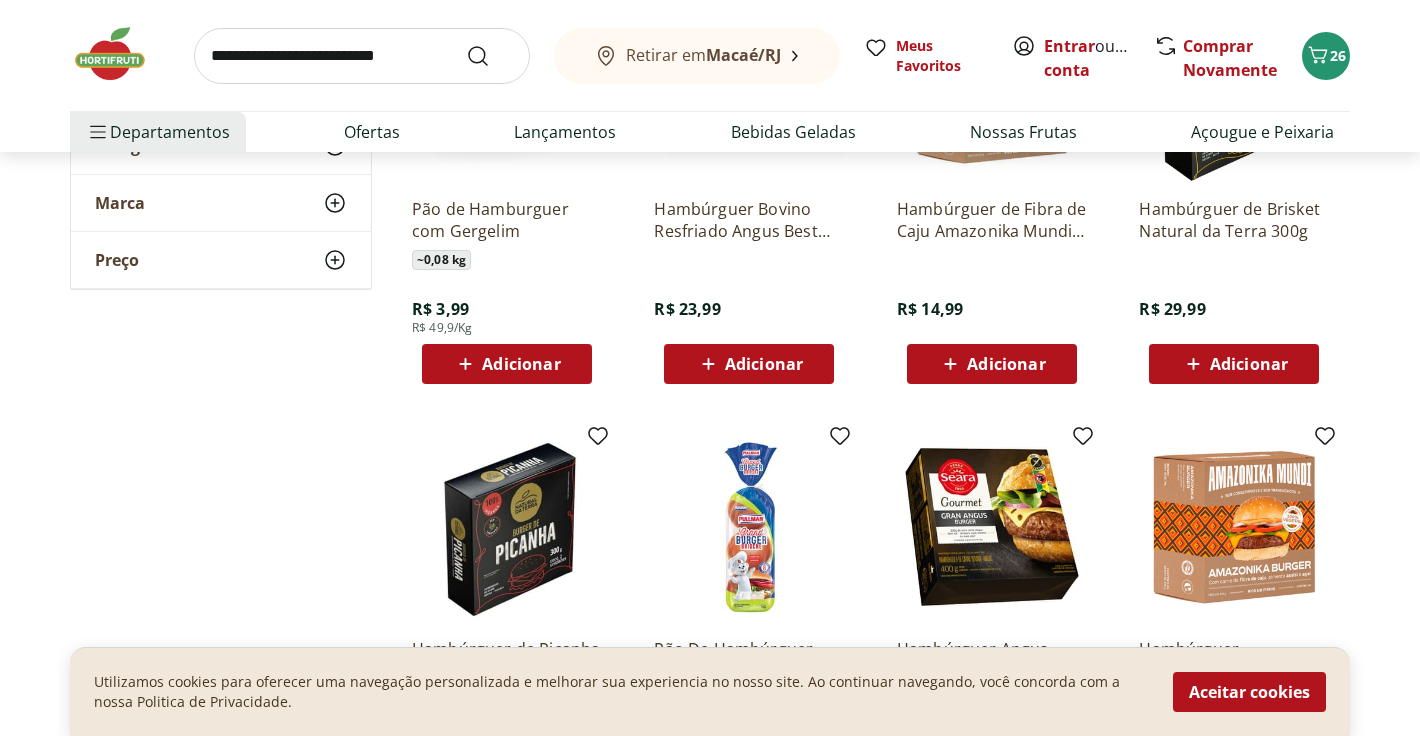 click 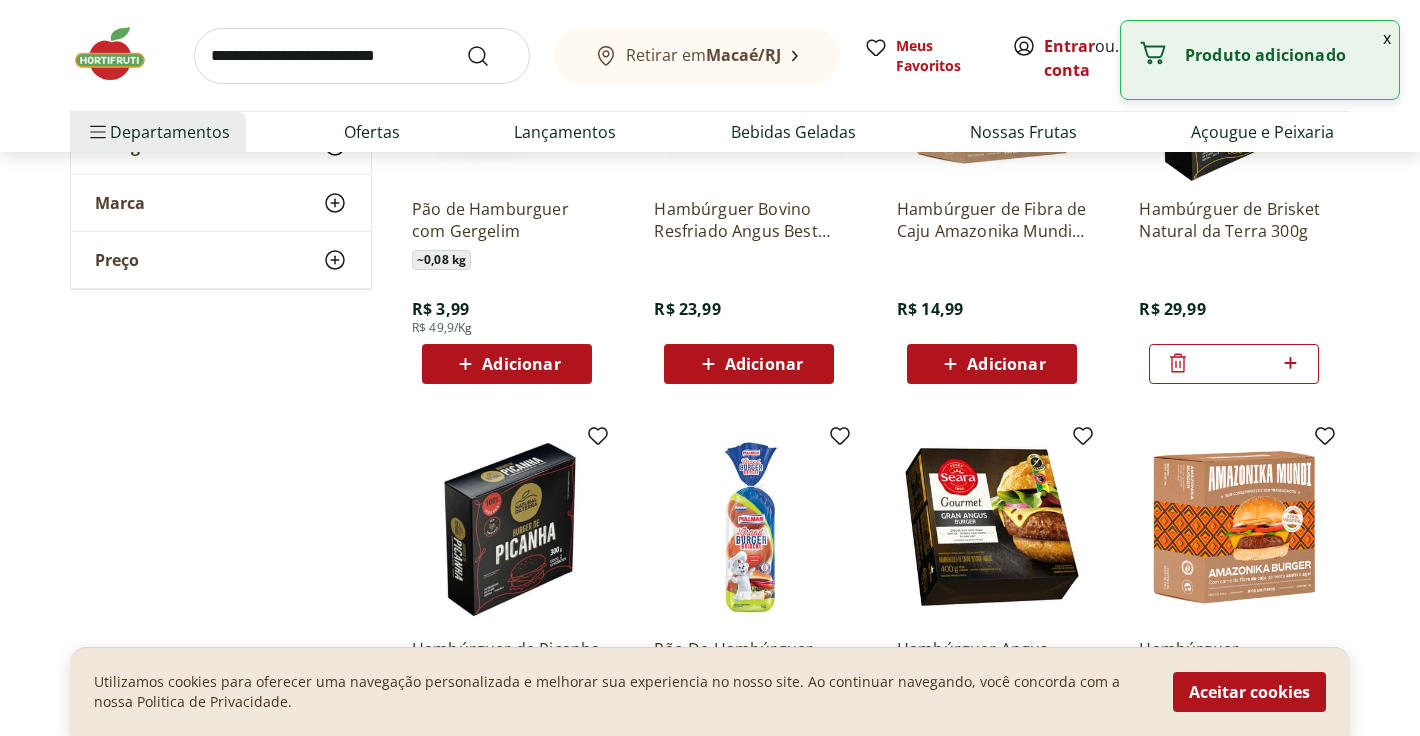 click 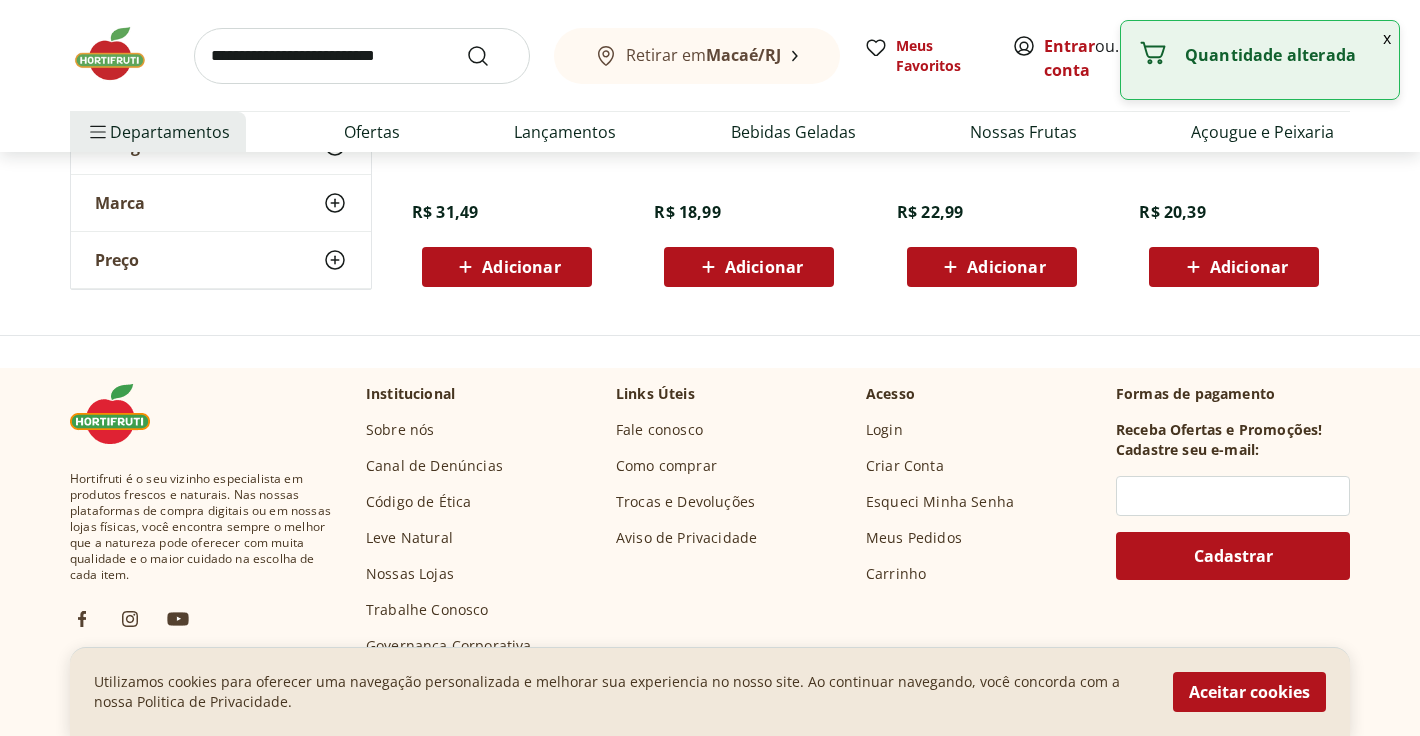 scroll, scrollTop: 0, scrollLeft: 0, axis: both 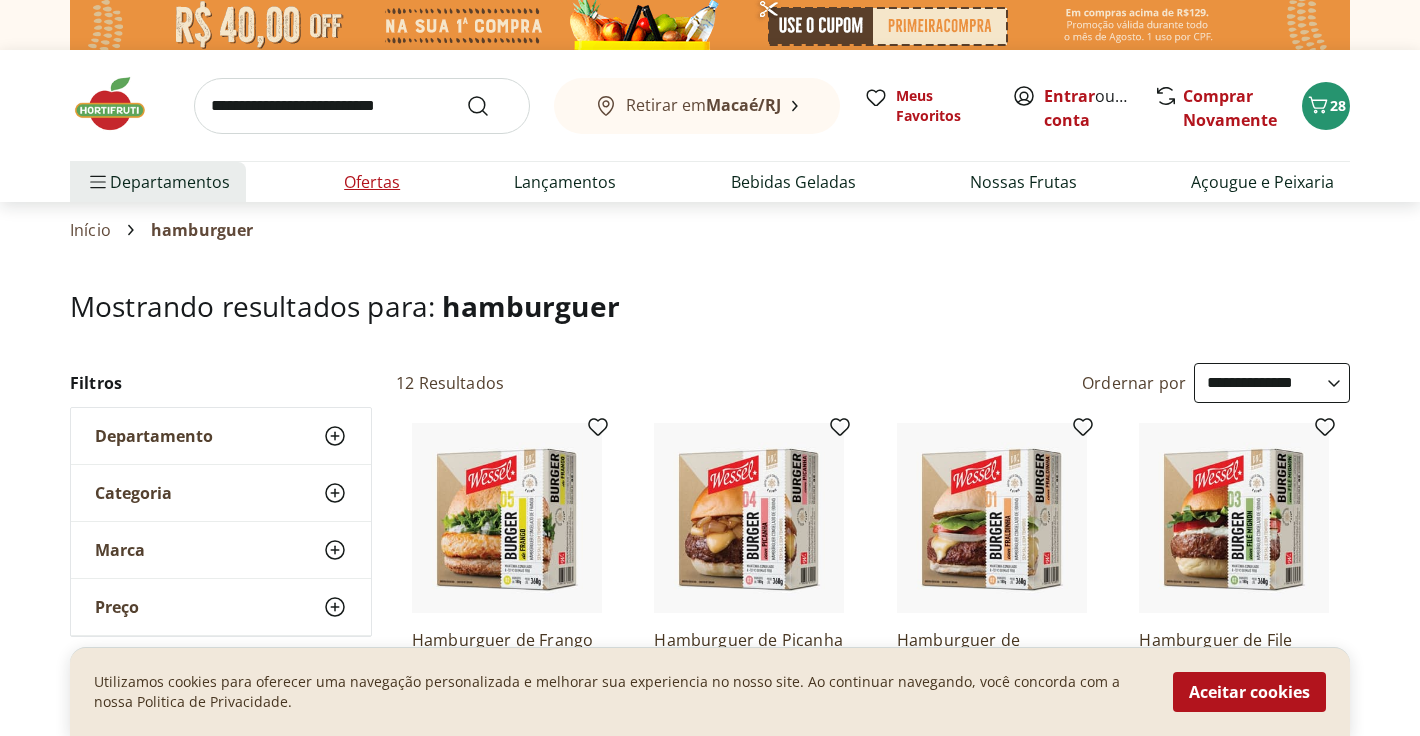 click on "Ofertas" at bounding box center (372, 182) 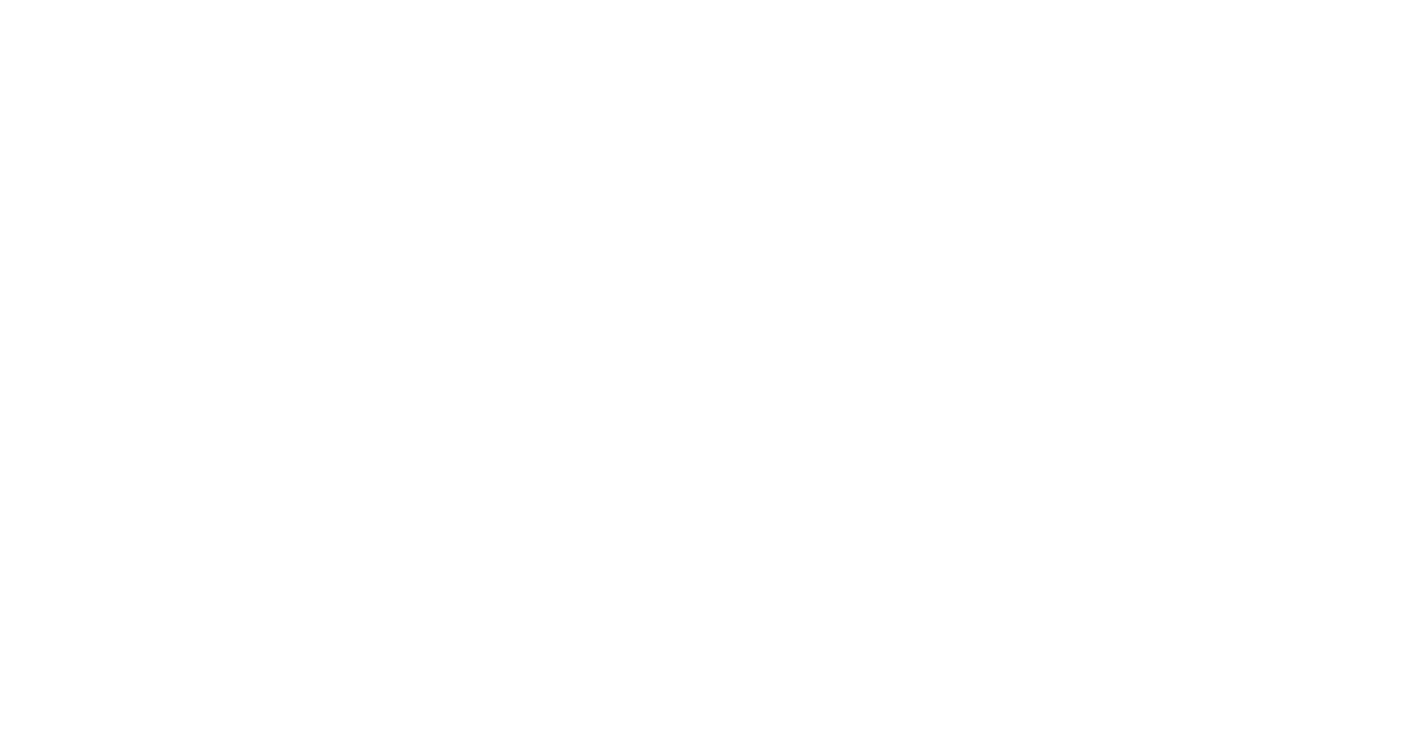 select on "**********" 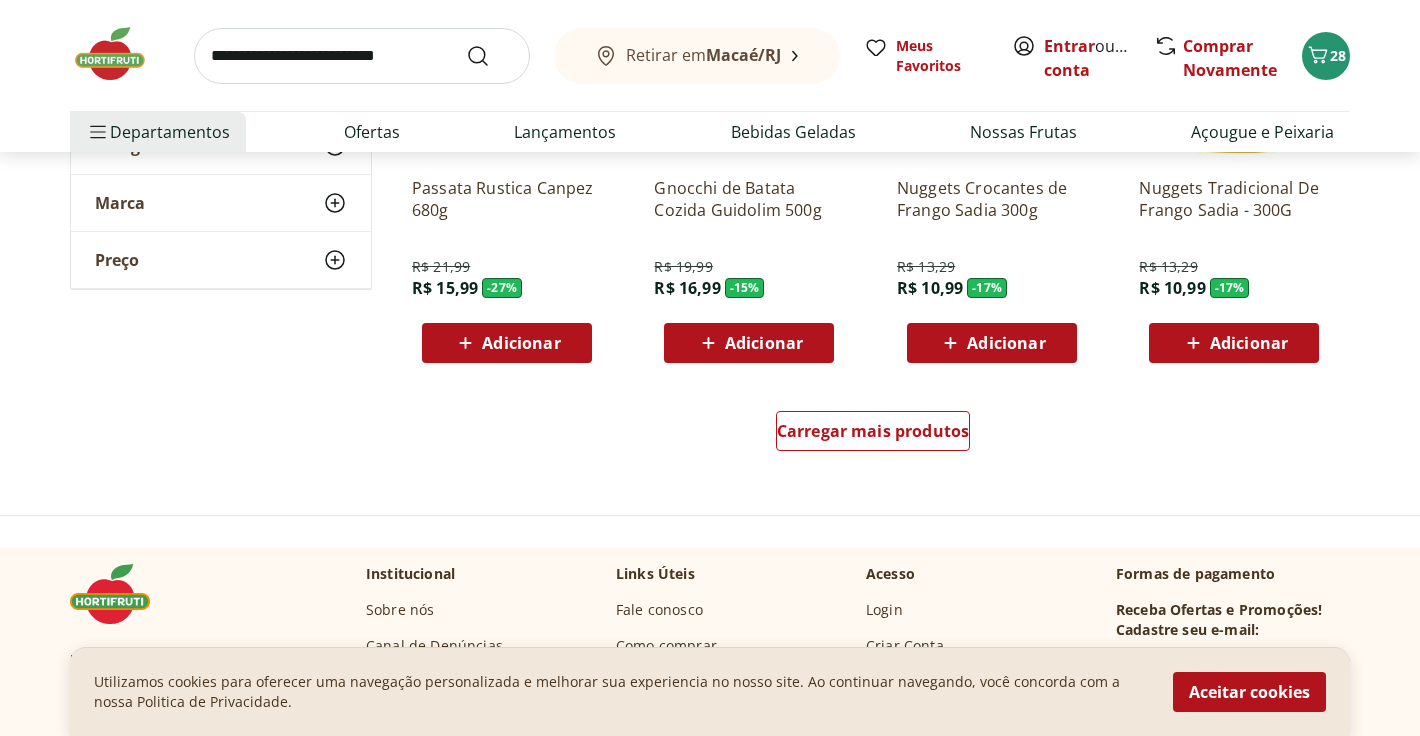 scroll, scrollTop: 1283, scrollLeft: 0, axis: vertical 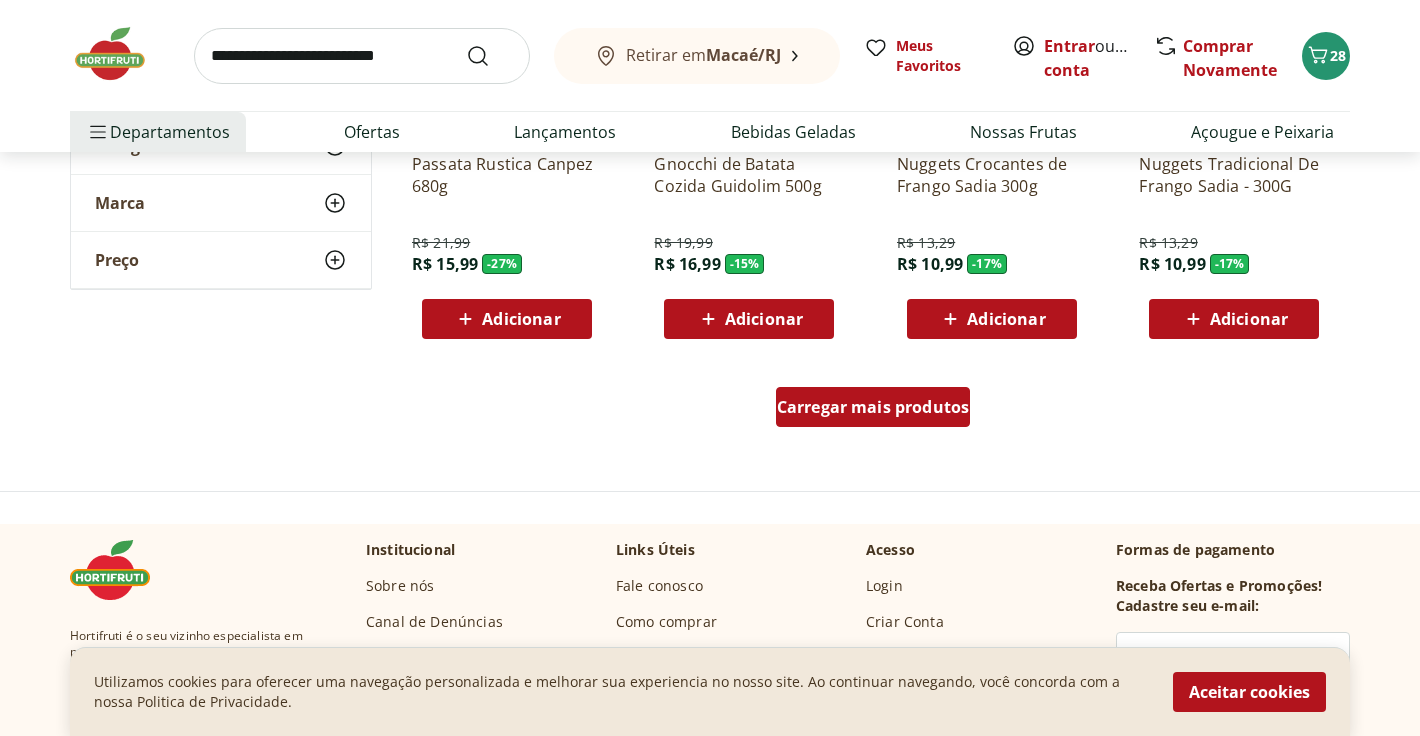 click on "Carregar mais produtos" at bounding box center (873, 407) 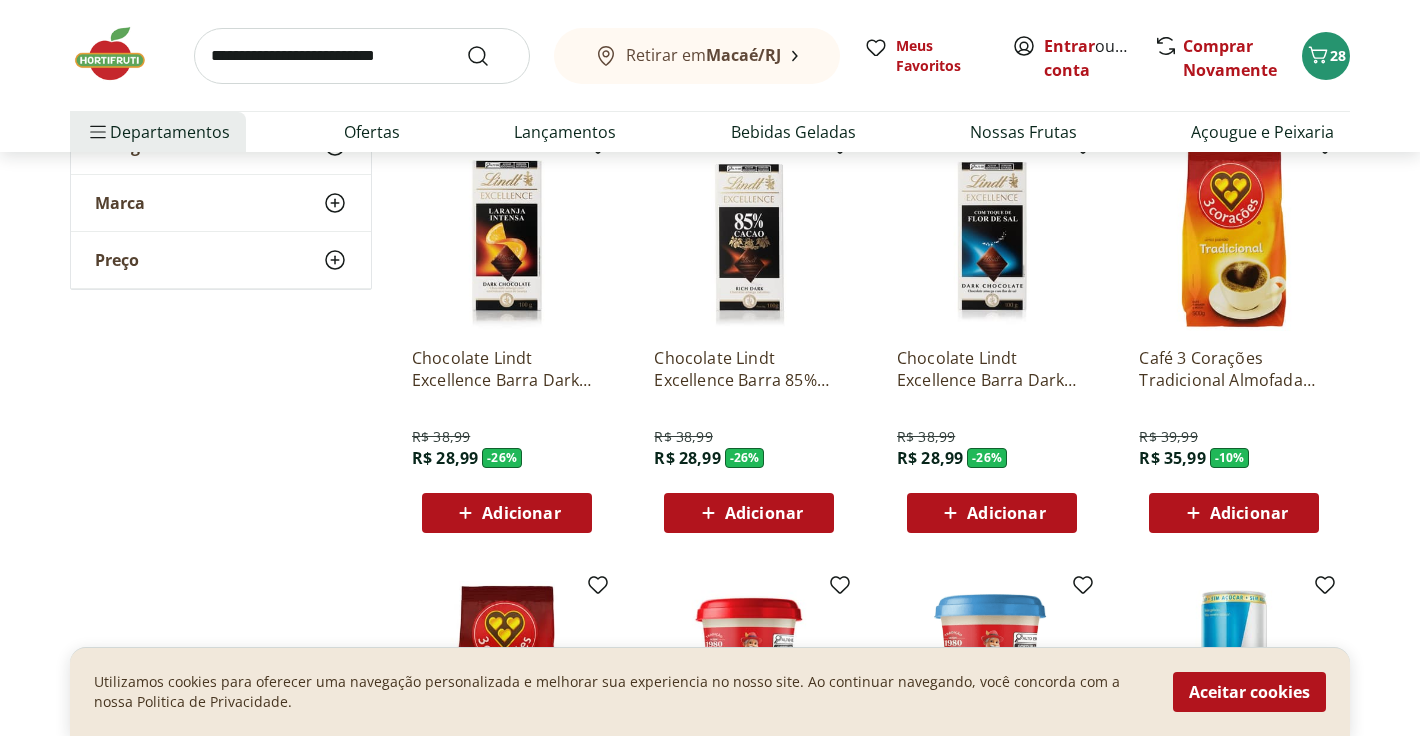 scroll, scrollTop: 1514, scrollLeft: 0, axis: vertical 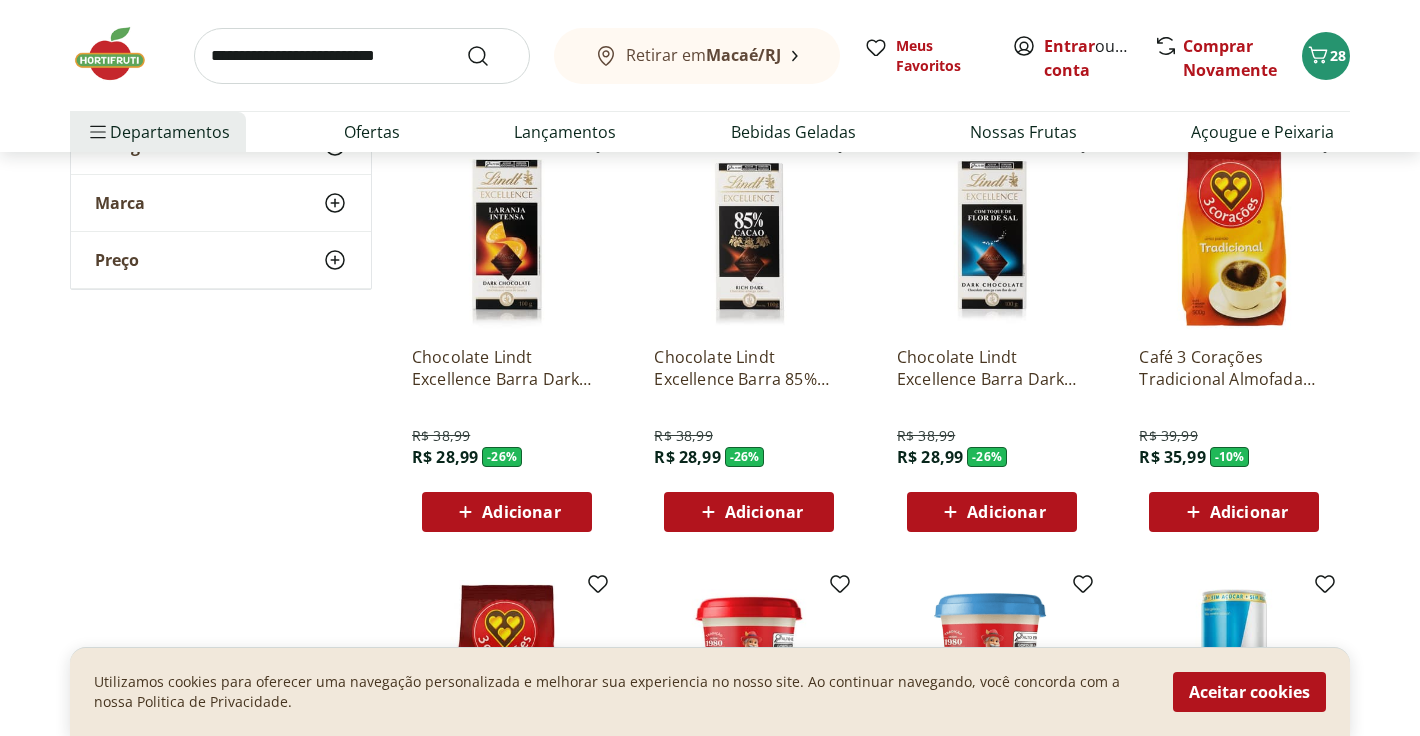 click on "Adicionar" at bounding box center [764, 512] 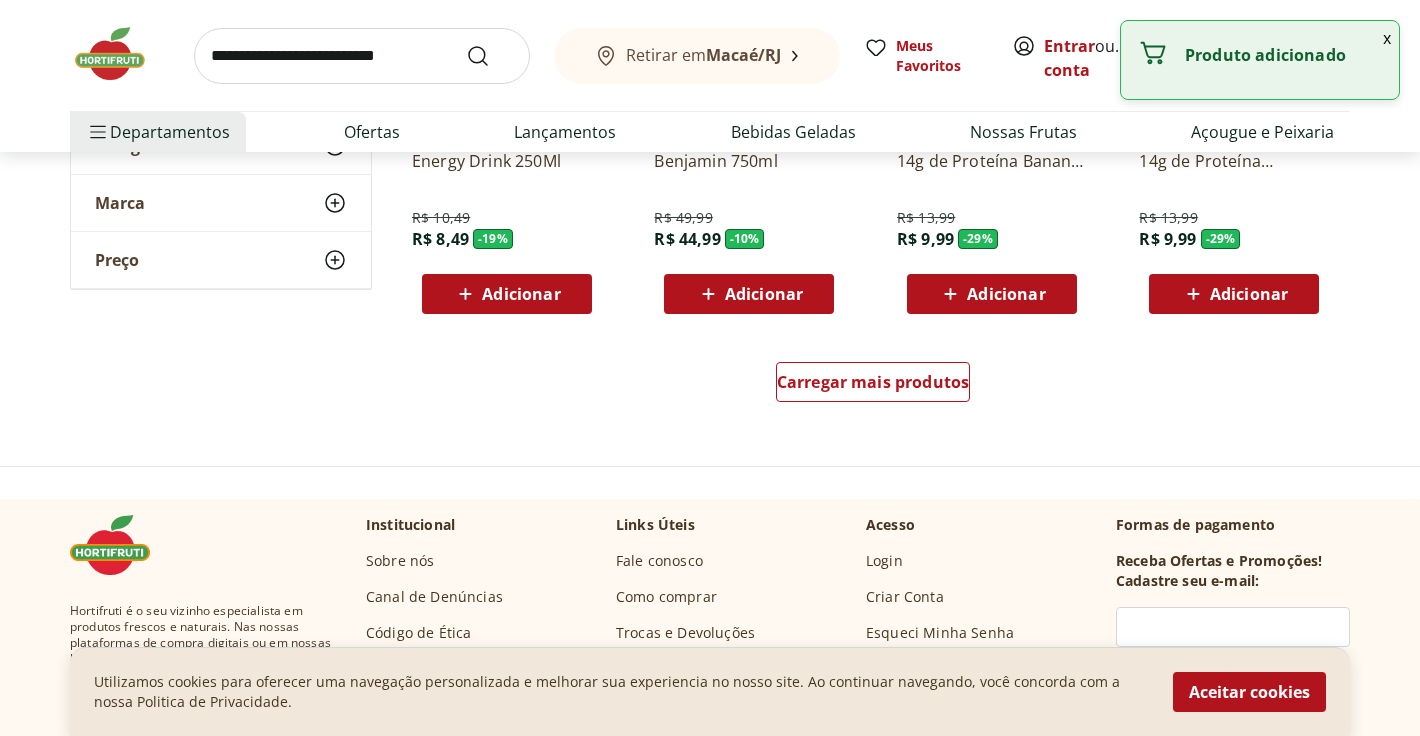 scroll, scrollTop: 2618, scrollLeft: 0, axis: vertical 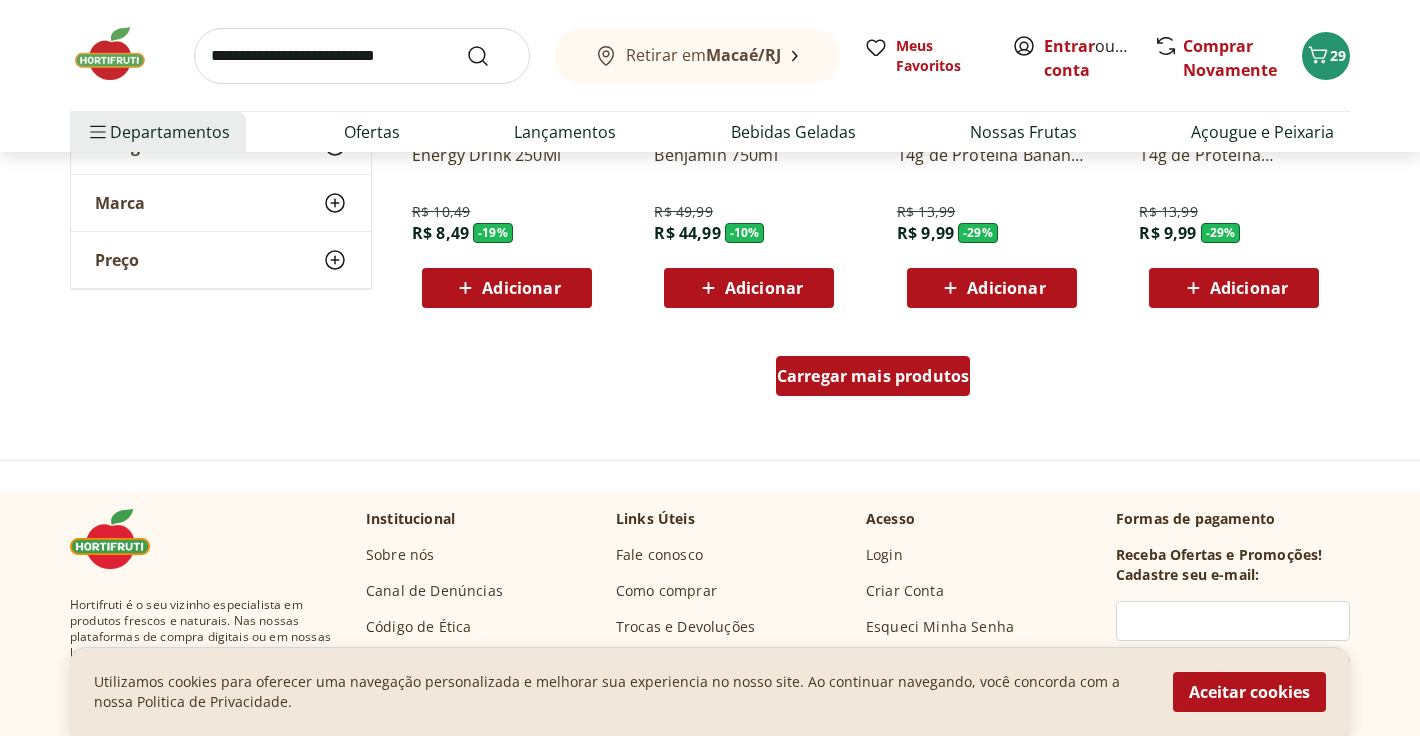 click on "Carregar mais produtos" at bounding box center [873, 376] 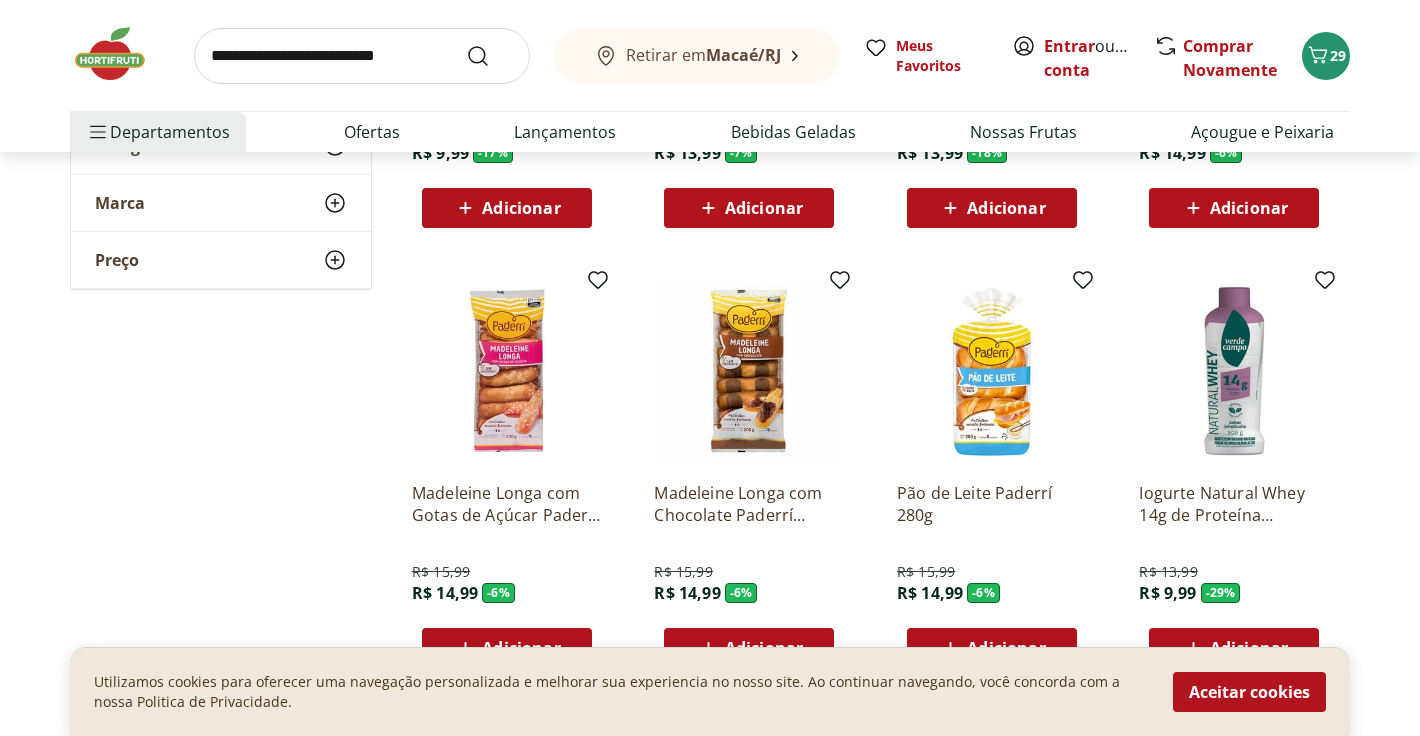 scroll, scrollTop: 3792, scrollLeft: 0, axis: vertical 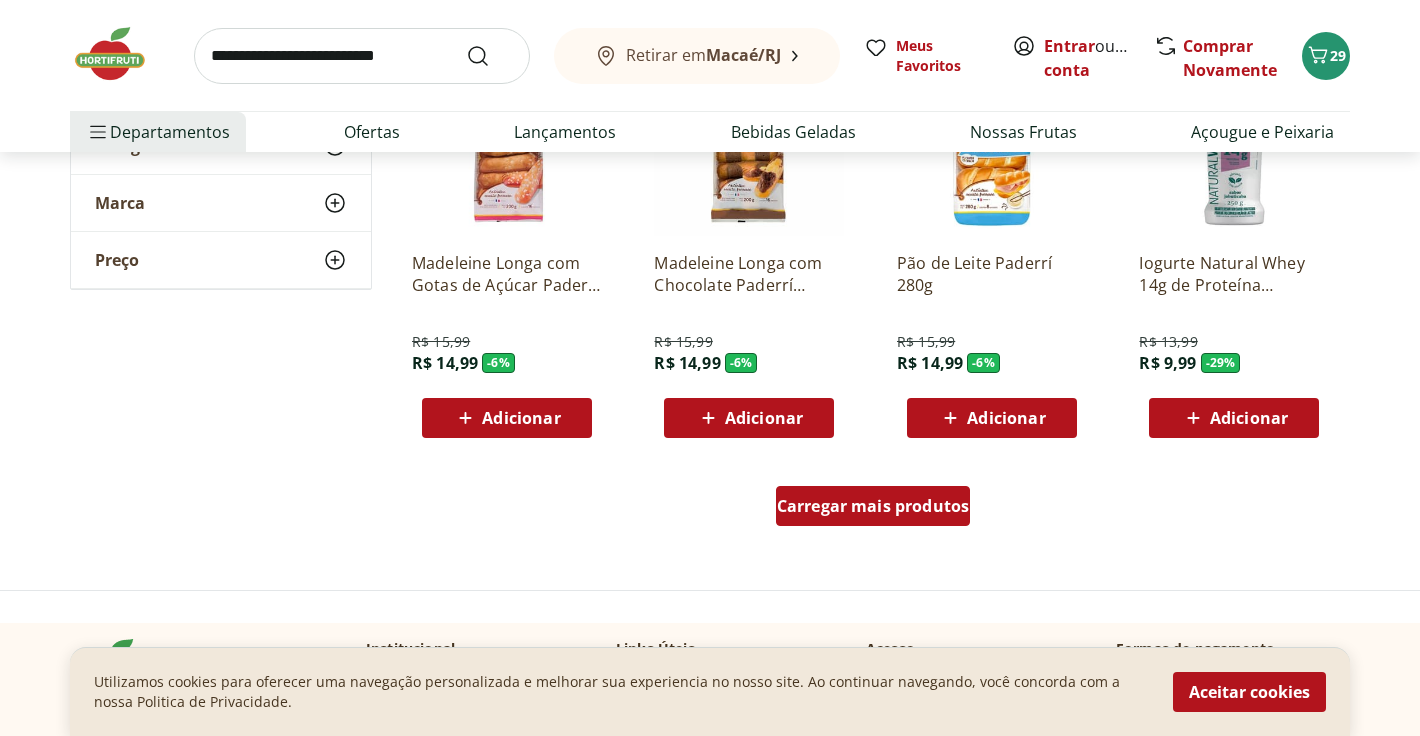 click on "Carregar mais produtos" at bounding box center (873, 506) 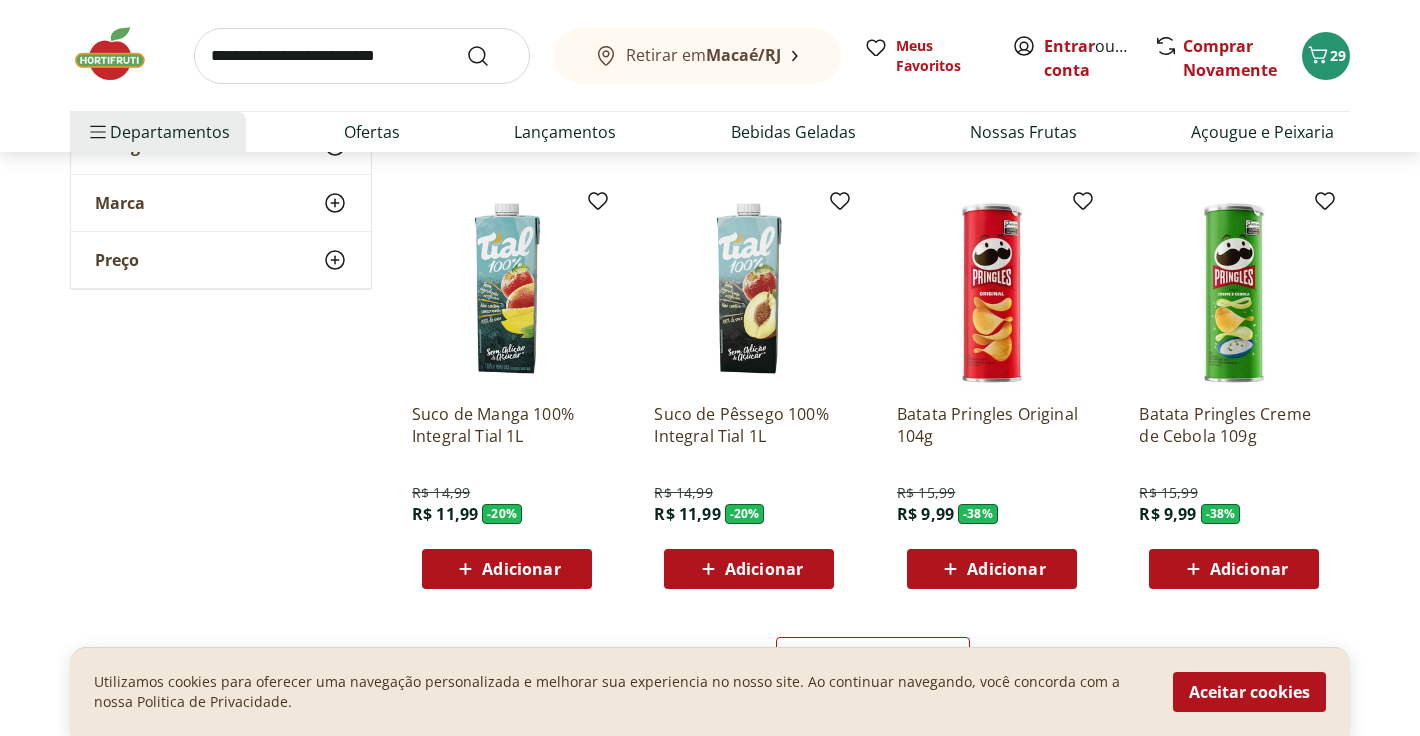 scroll, scrollTop: 5369, scrollLeft: 0, axis: vertical 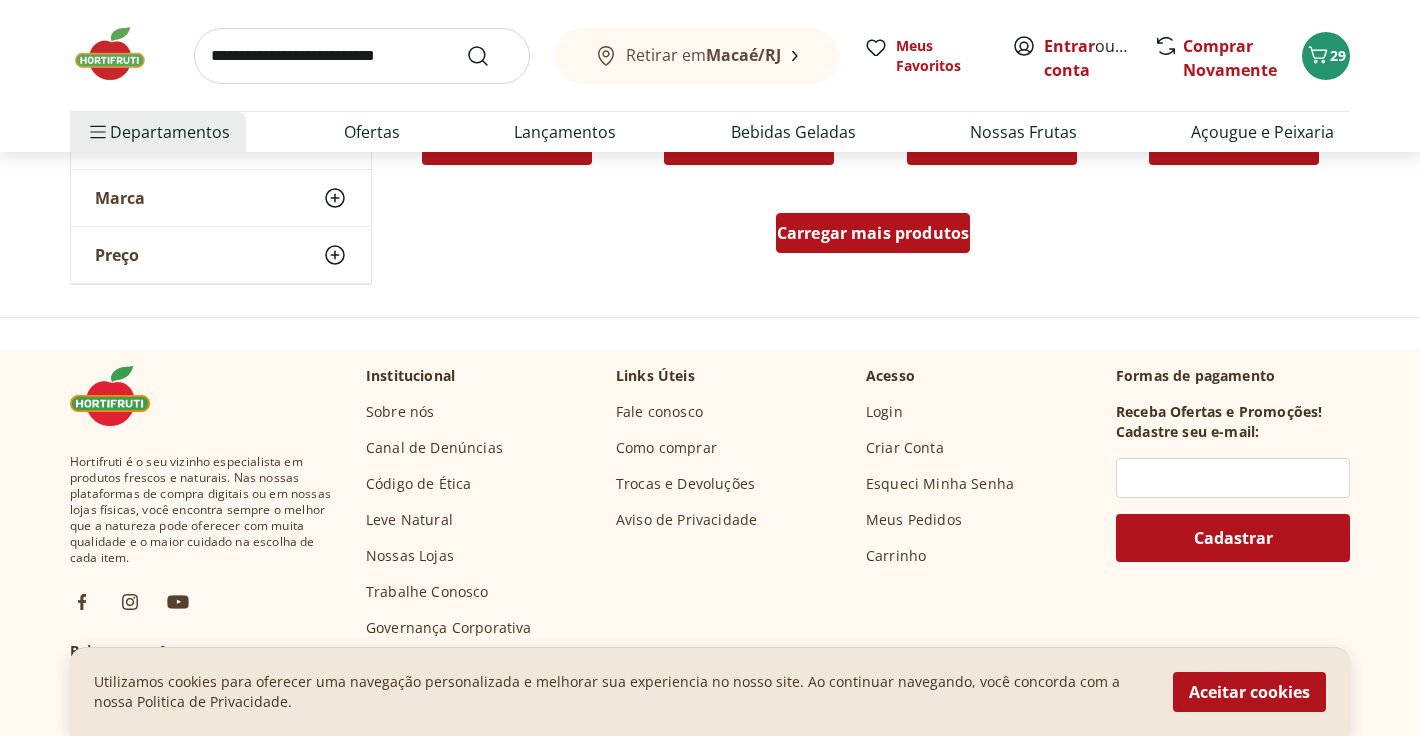 click on "Carregar mais produtos" at bounding box center [873, 233] 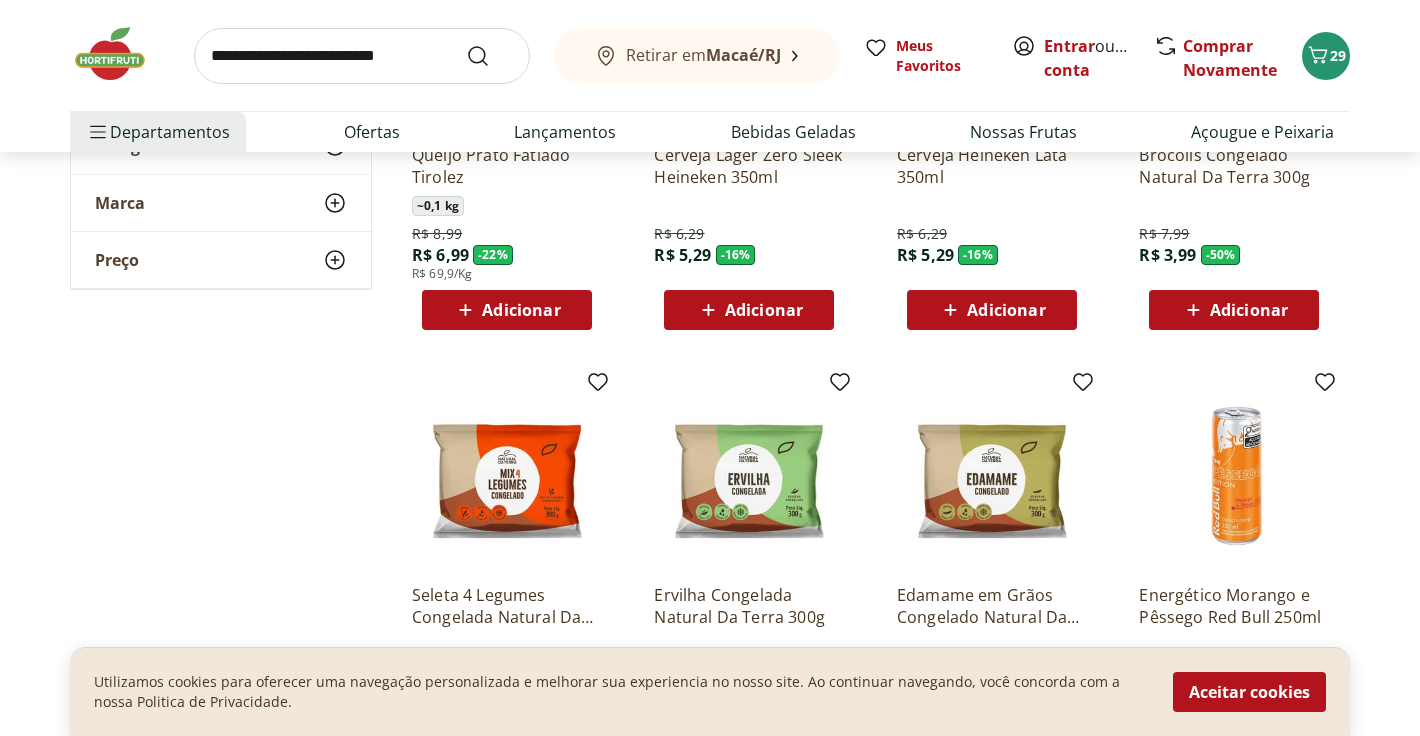 scroll, scrollTop: 6440, scrollLeft: 0, axis: vertical 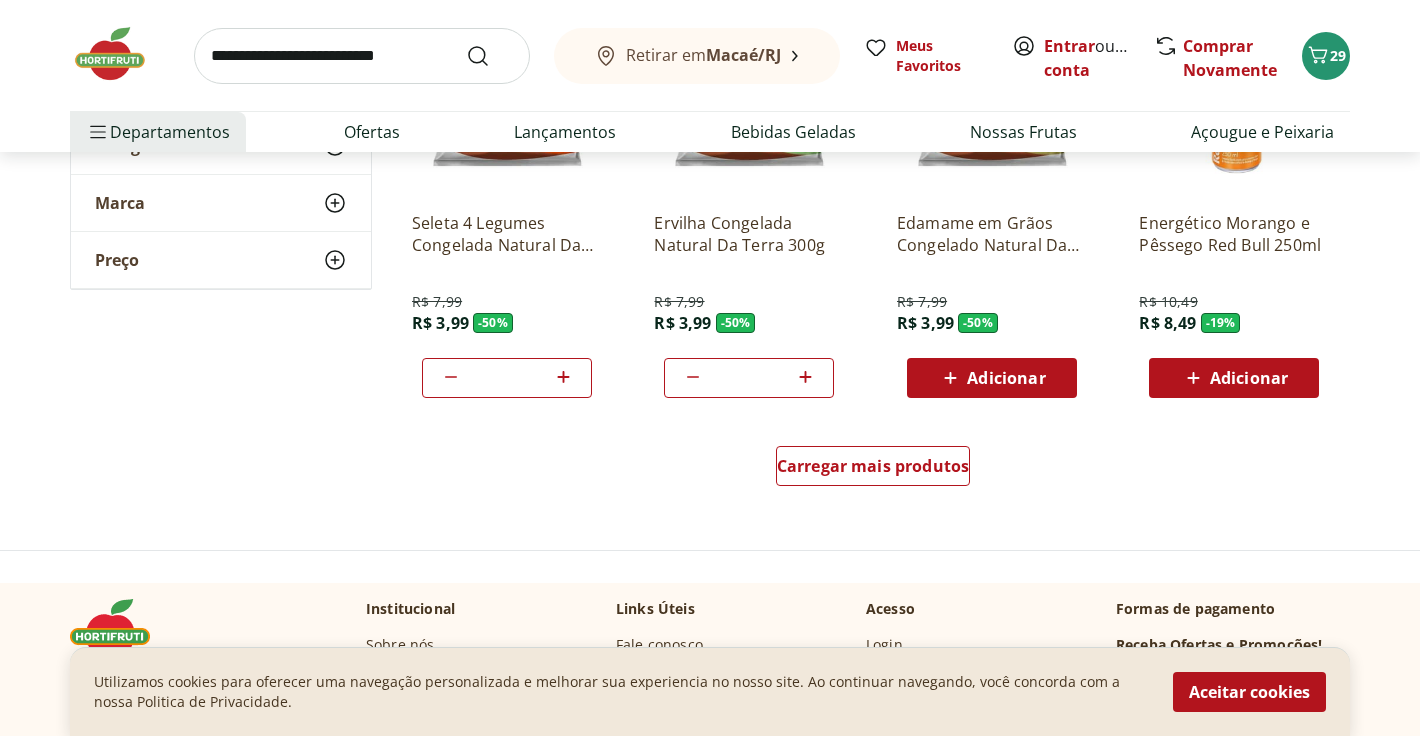 click on "Carregar mais produtos" at bounding box center [873, 470] 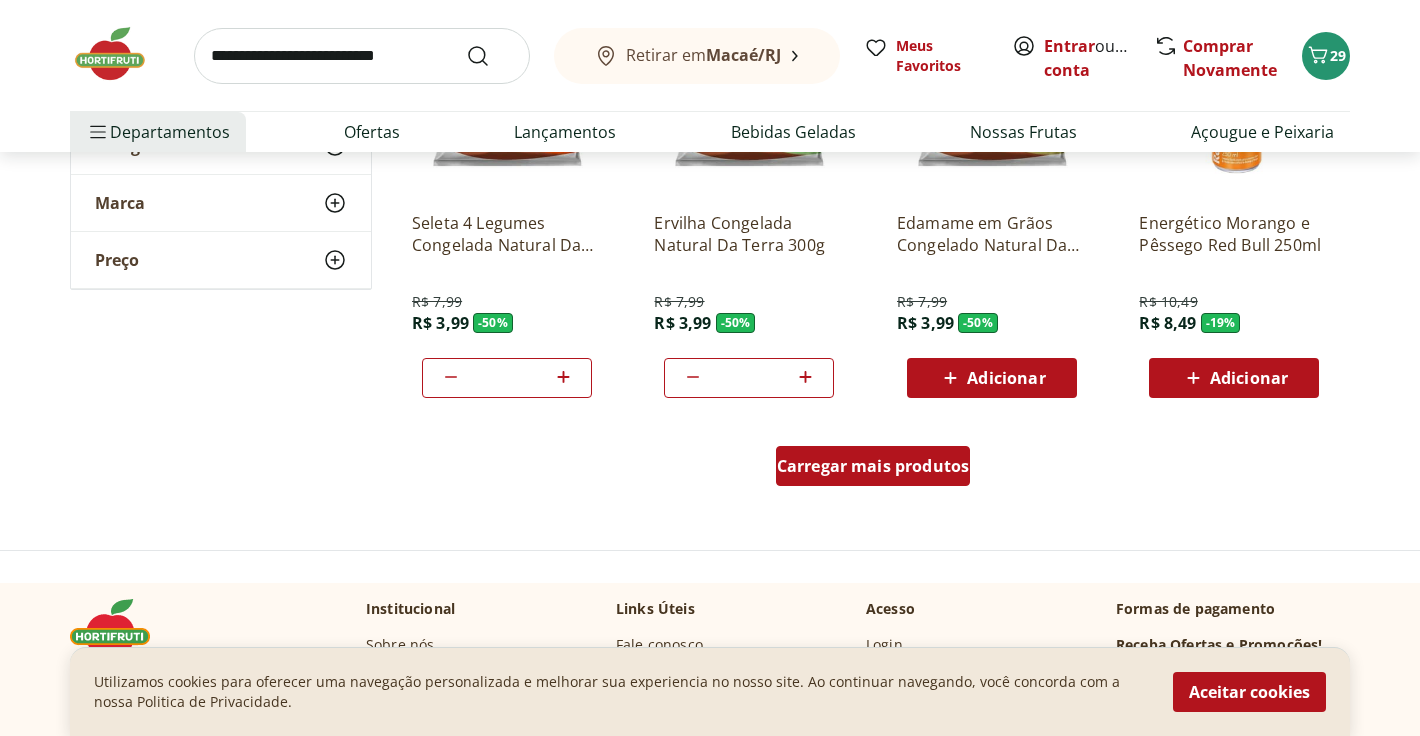 click on "Carregar mais produtos" at bounding box center (873, 466) 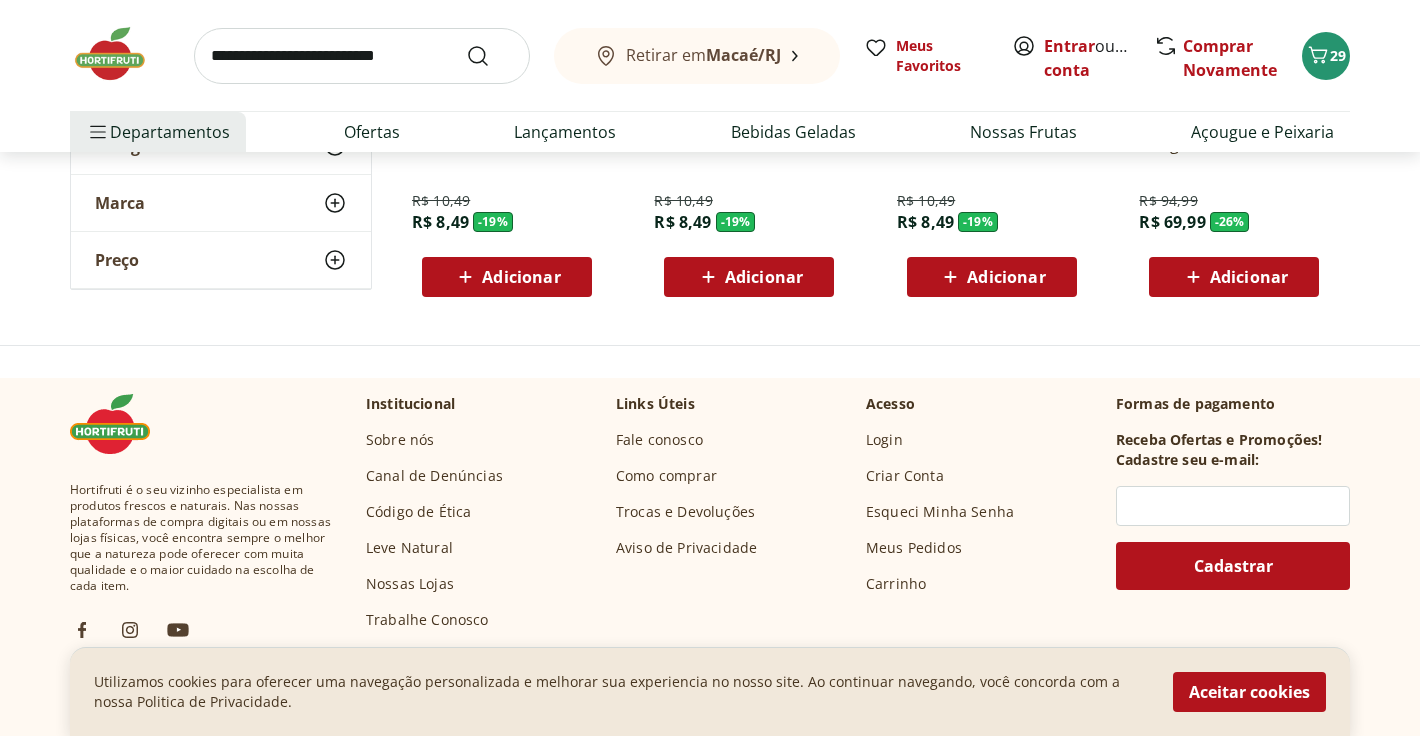 scroll, scrollTop: 7465, scrollLeft: 0, axis: vertical 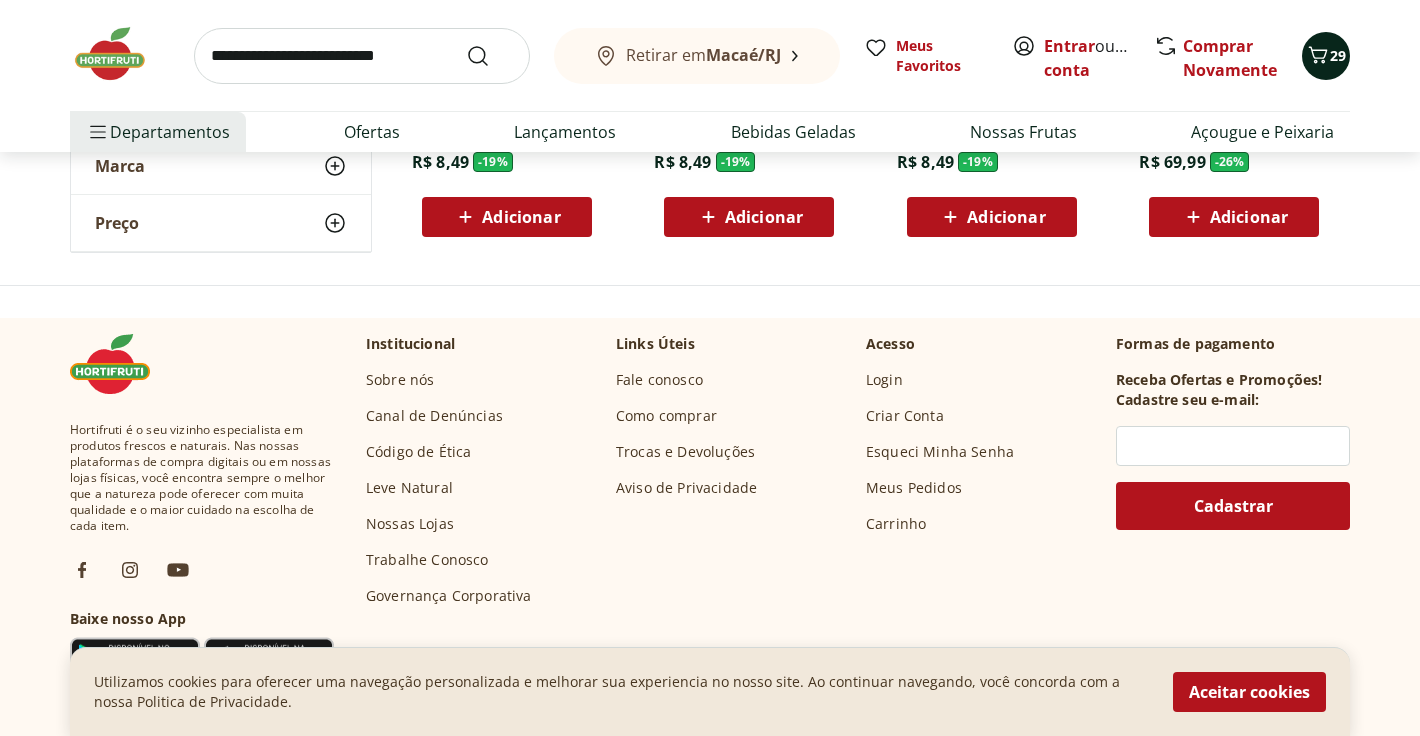 click on "29" at bounding box center (1338, 55) 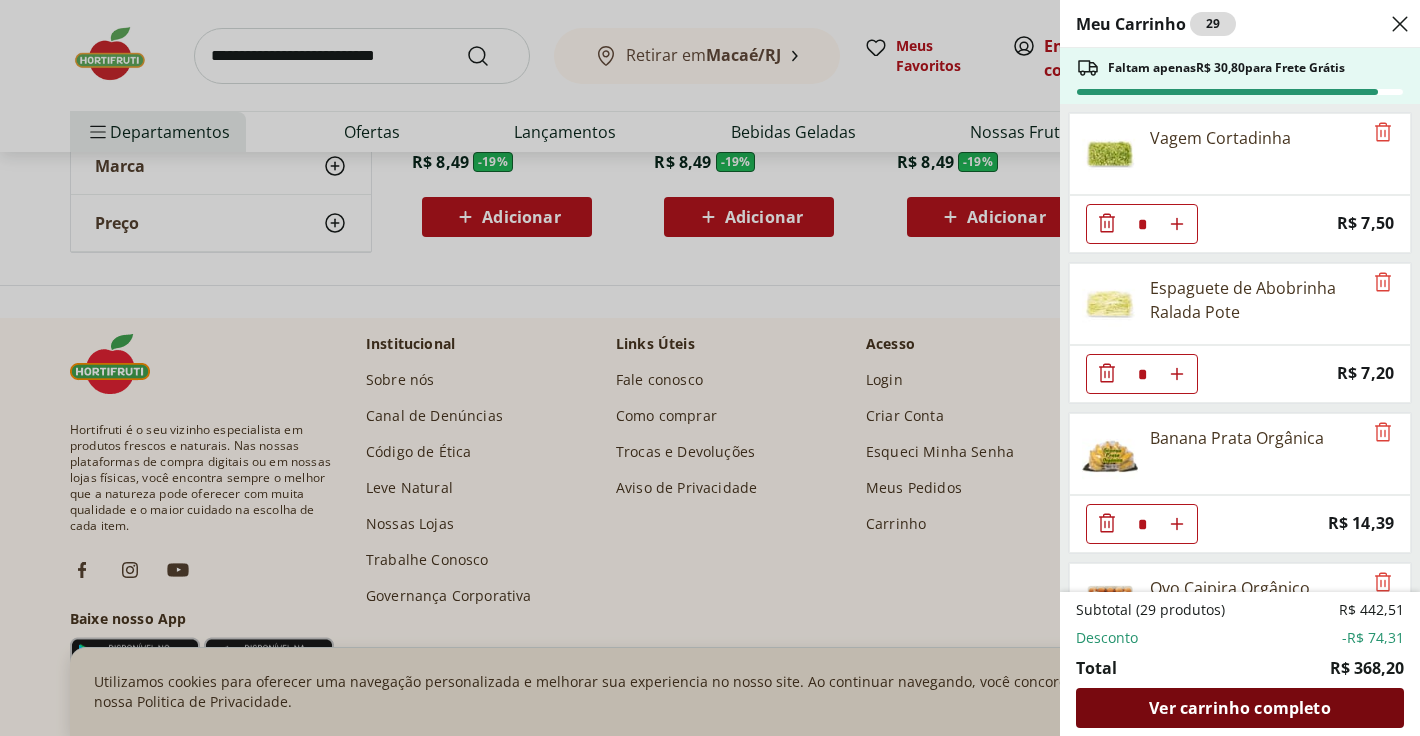 click on "Ver carrinho completo" at bounding box center (1239, 708) 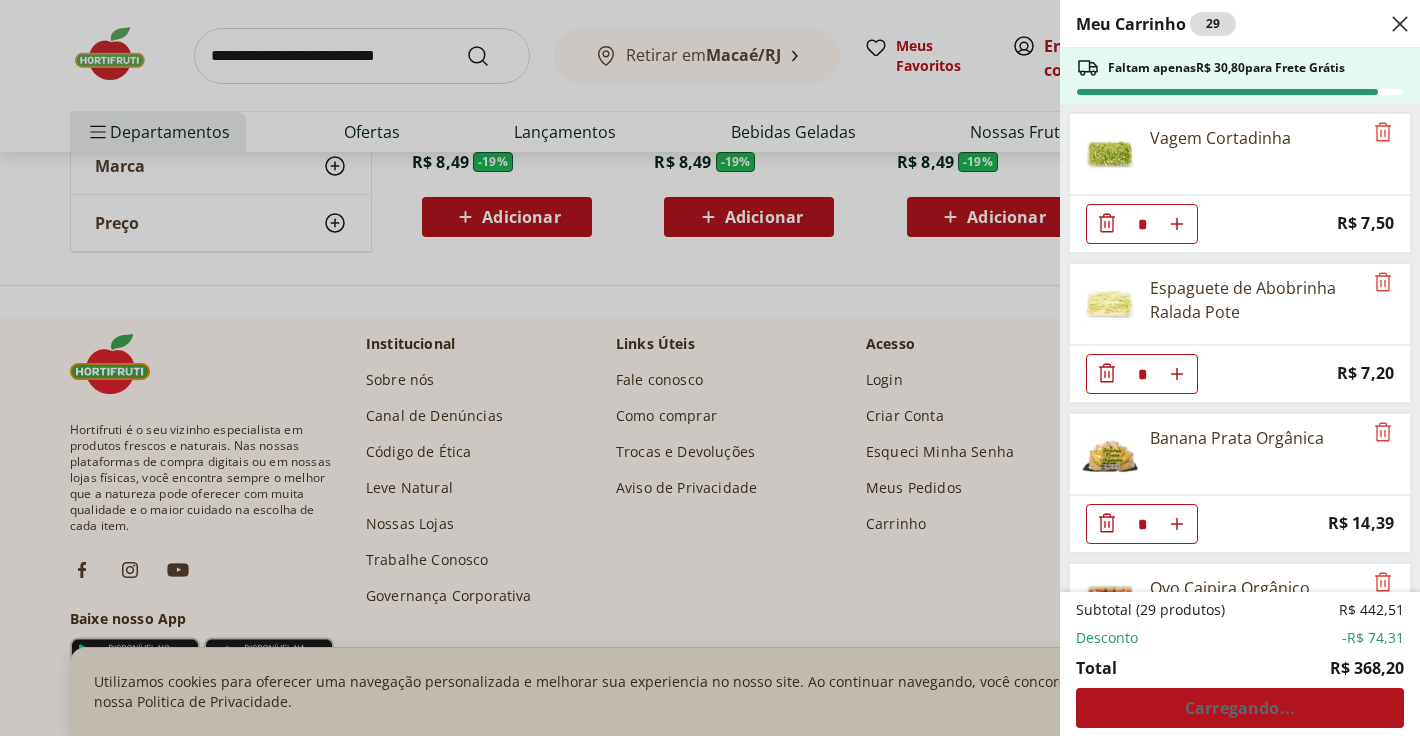 click on "Meu Carrinho 29 Faltam apenas  R$ 30,80  para Frete Grátis Vagem Cortadinha * Price: R$ 7,50 Espaguete de Abobrinha Ralada Pote * Price: R$ 7,20 Banana Prata Orgânica * Price: R$ 14,39 Ovo Caipira Orgânico Natural Da Terra com 20 unidades * Price: R$ 36,99 Uva Preta sem Semente Natural da Terra 500g * Price: R$ 9,99 Kiwi Gold Unidade * Original price: R$ 6,60 Price: R$ 5,40 Banana da Terra Unidade * Price: R$ 3,85 Kiwi Verde * Price: R$ 4,56 Mamão Papaia Unidade * Price: R$ 6,49 Melão Doce Natural da Terra Pedaço * Price: R$ 17,99 Chuchu Processado * Price: R$ 7,65 Manga Palmer Unidade * Price: R$ 4,80 Manga Tommy Unidade * Price: R$ 3,76 FILE DE SALMAO FRESCATTO 400G * Original price: R$ 89,90 Price: R$ 59,99 Seleta 4 Legumes Congelada Natural Da Terra 300g * Original price: R$ 7,99 Price: R$ 3,99 Ervilha Congelada Natural Da Terra 300g * Original price: R$ 7,99 Price: R$ 3,99 Framboesa com Chocolate ao Leite Franuí 150g * Price: R$ 41,99 * Price: R$ 29,99 * Original price:" at bounding box center [710, 368] 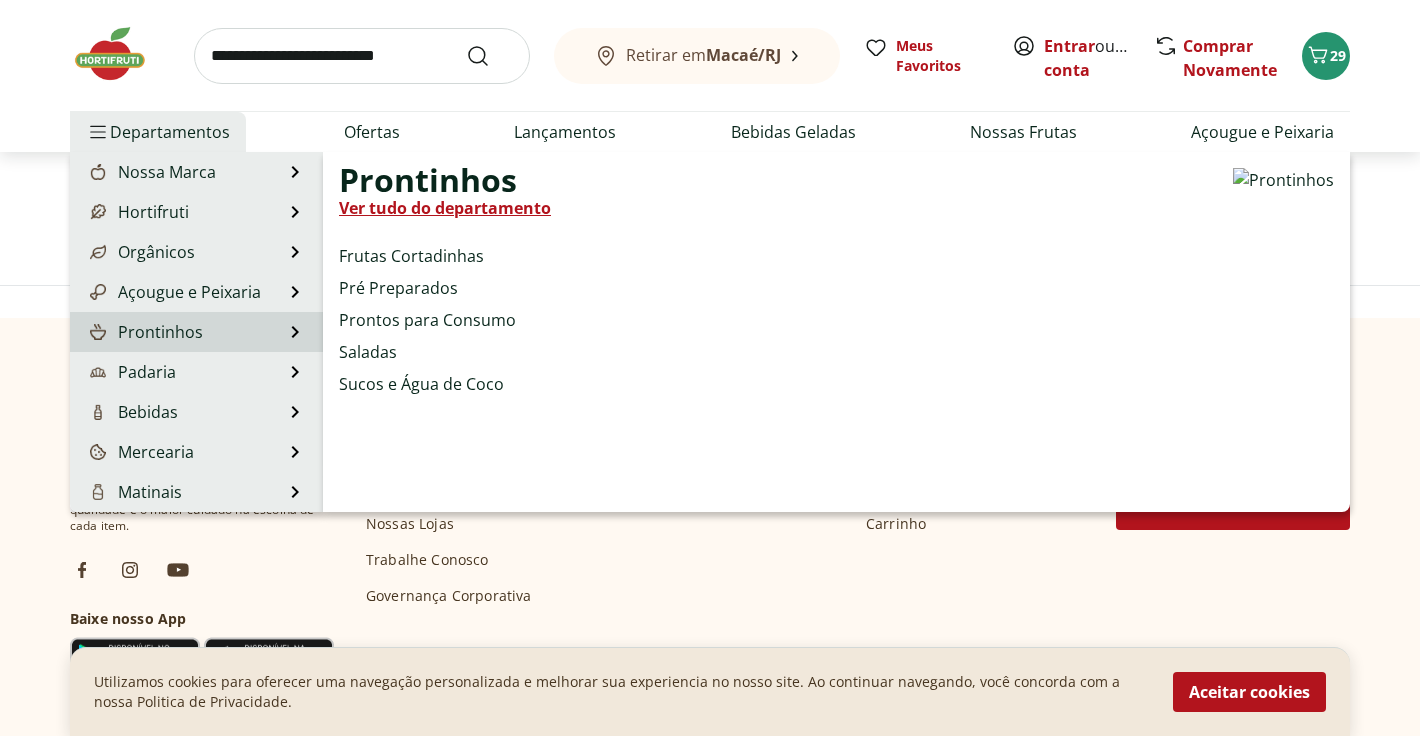 click on "Prontinhos" at bounding box center (144, 332) 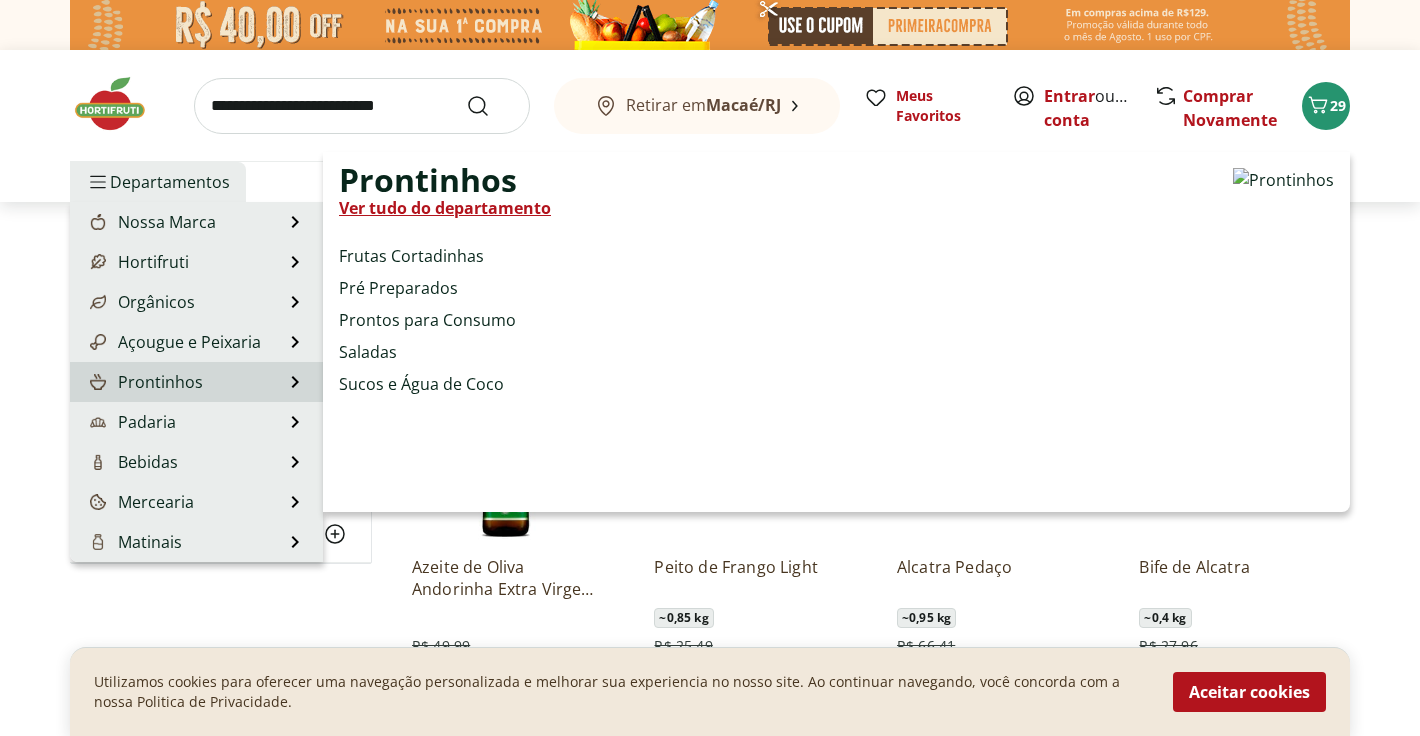 select on "**********" 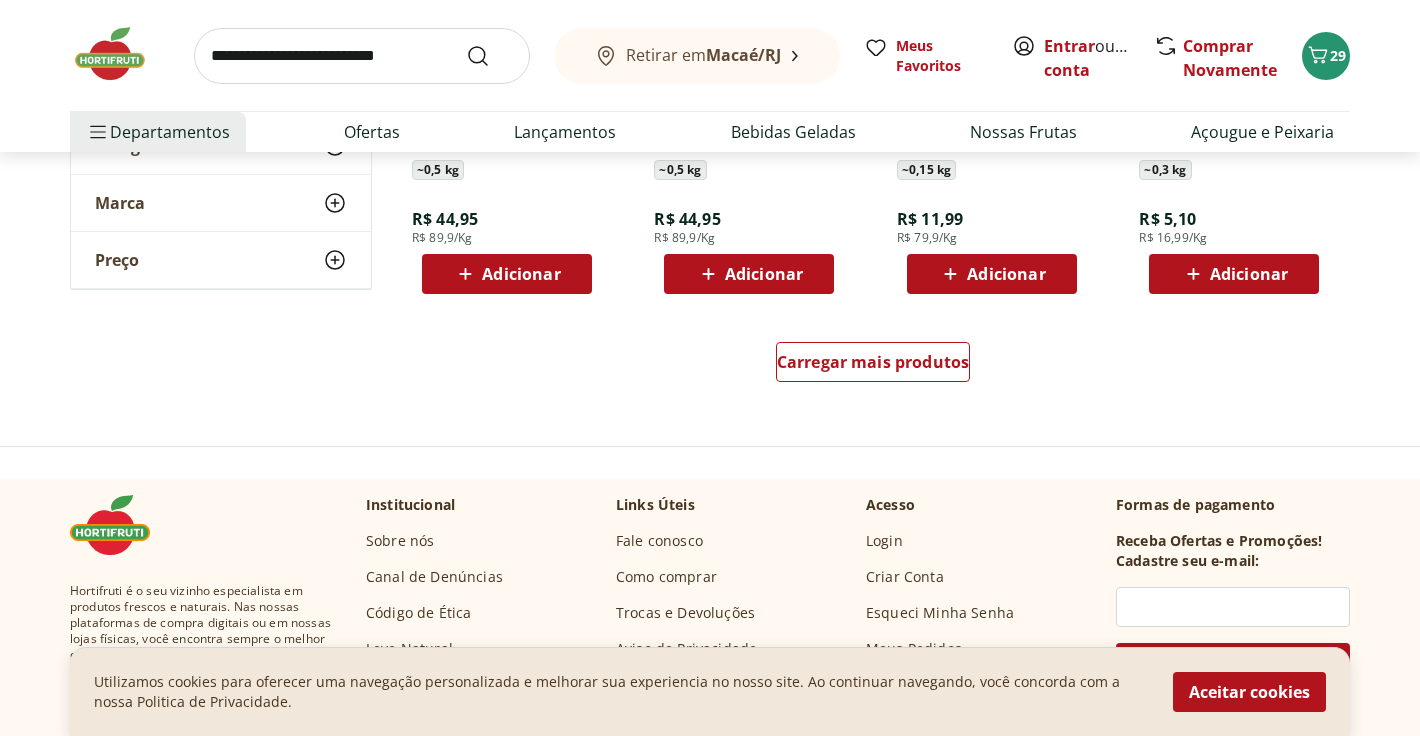 scroll, scrollTop: 1333, scrollLeft: 0, axis: vertical 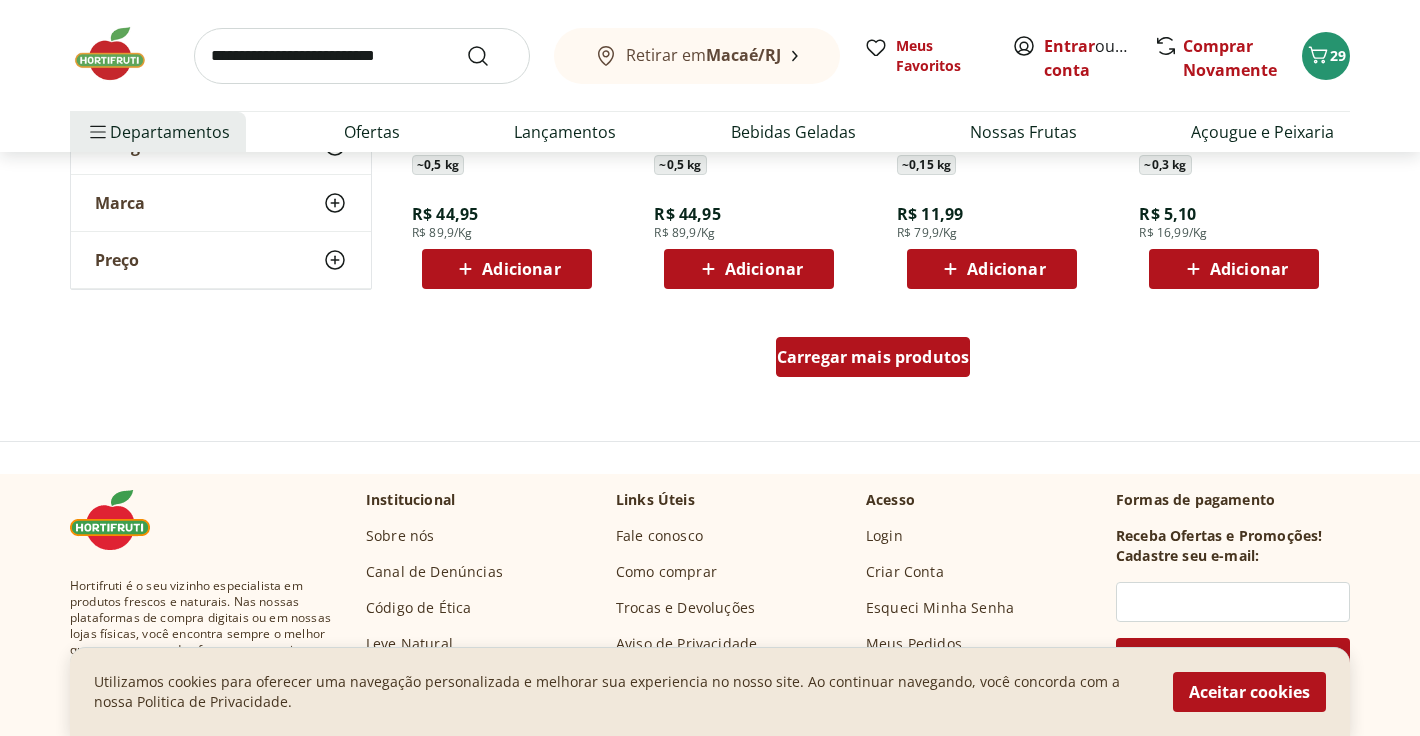 click on "Carregar mais produtos" at bounding box center [873, 357] 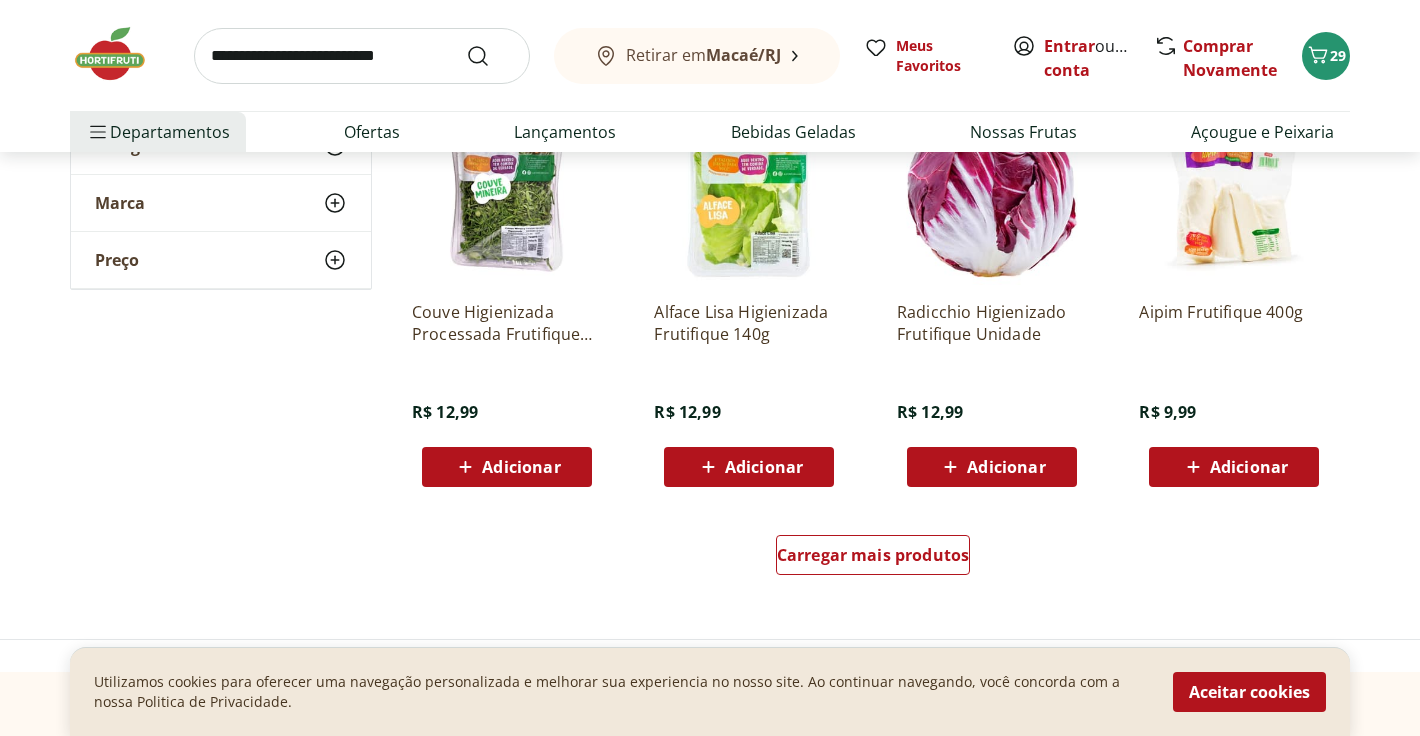 scroll, scrollTop: 2420, scrollLeft: 0, axis: vertical 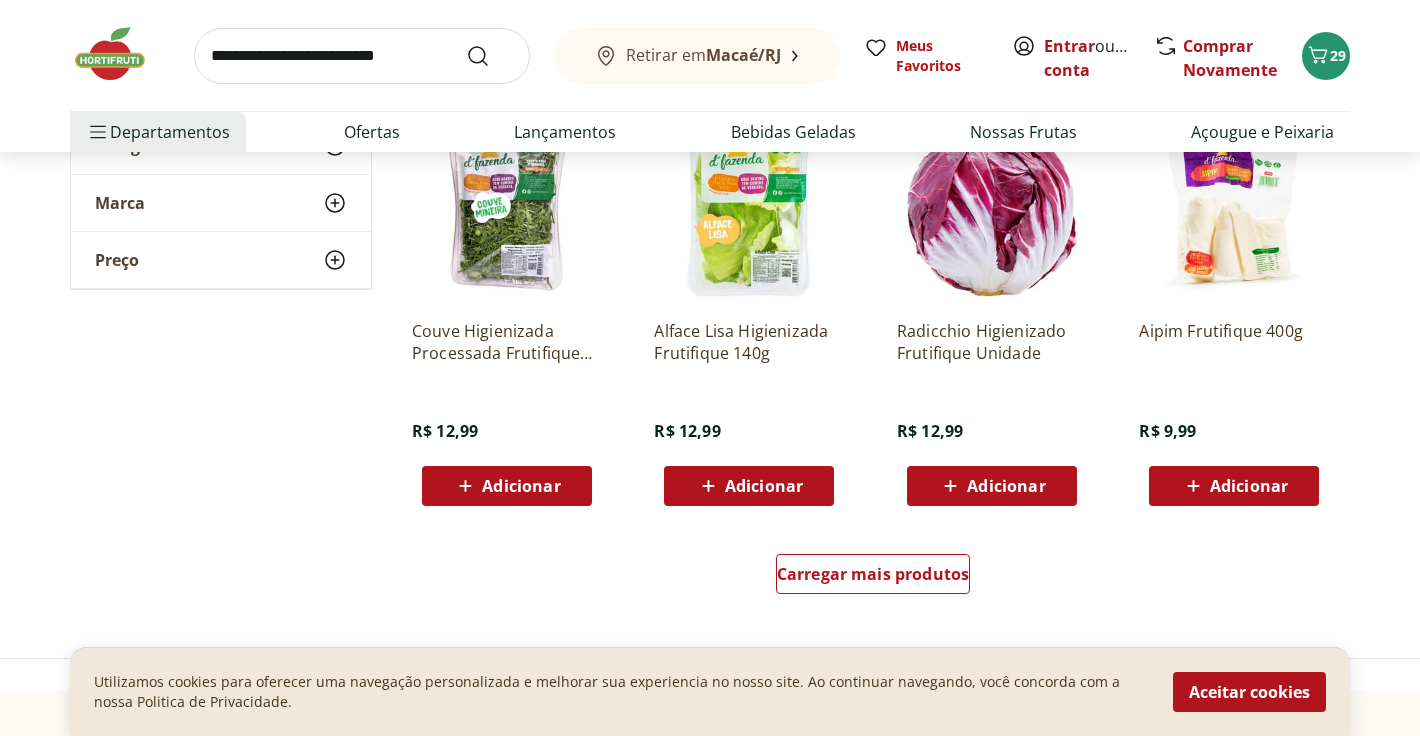 click on "Adicionar" at bounding box center [764, 486] 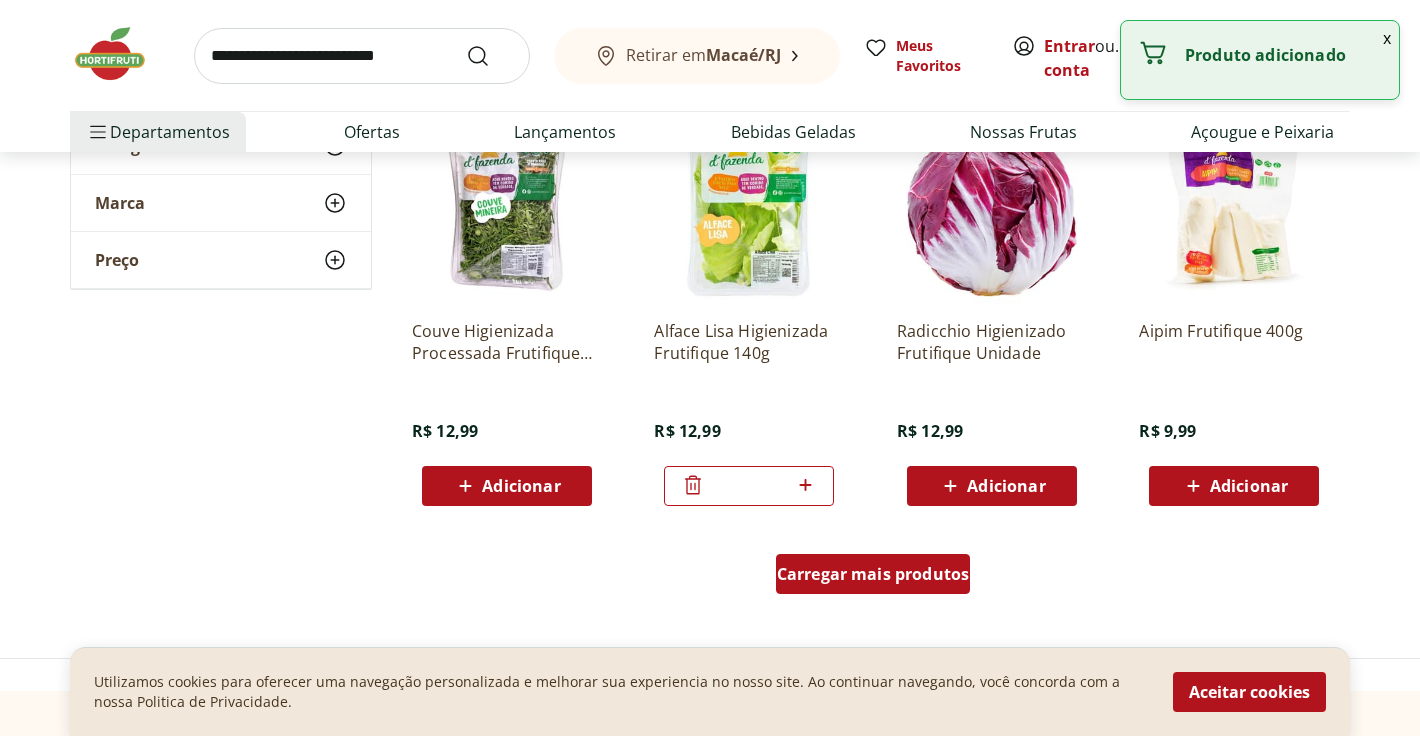 click on "Carregar mais produtos" at bounding box center (873, 574) 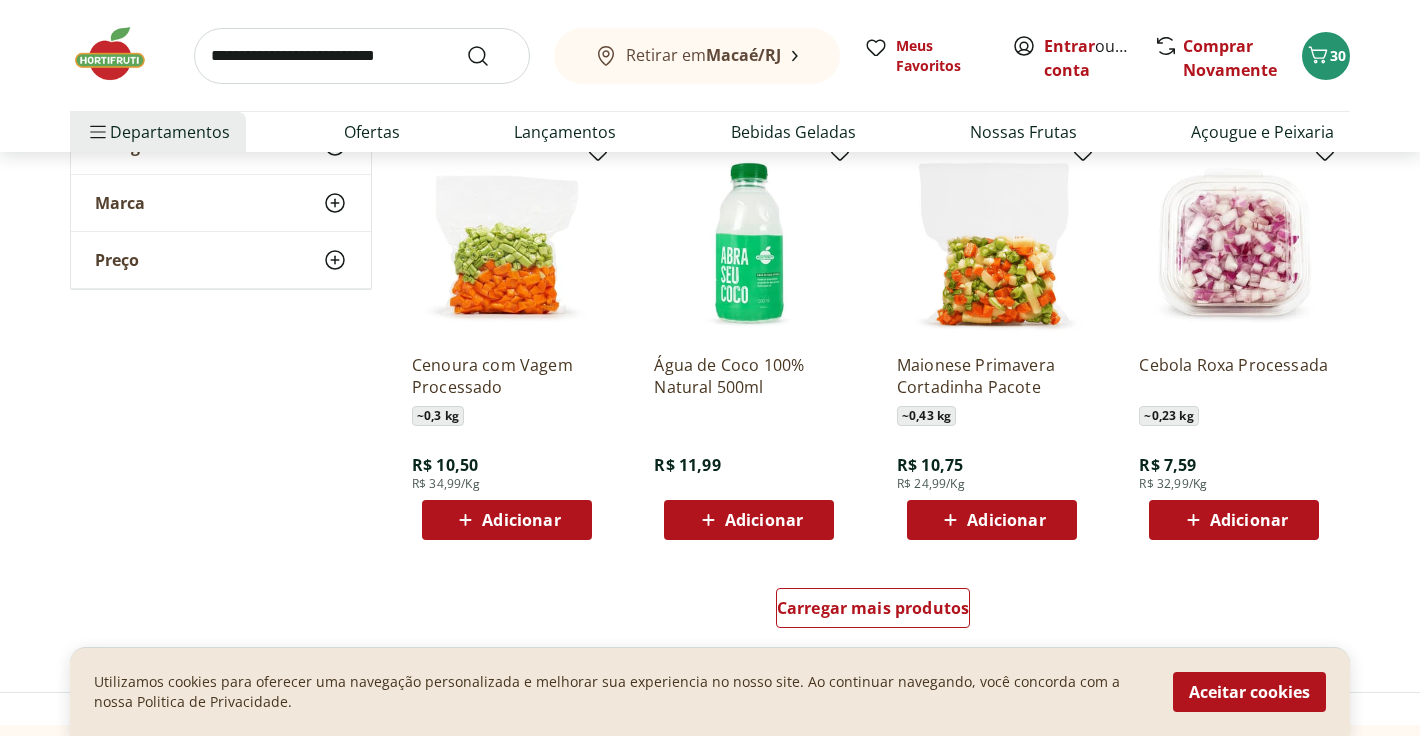 scroll, scrollTop: 3823, scrollLeft: 0, axis: vertical 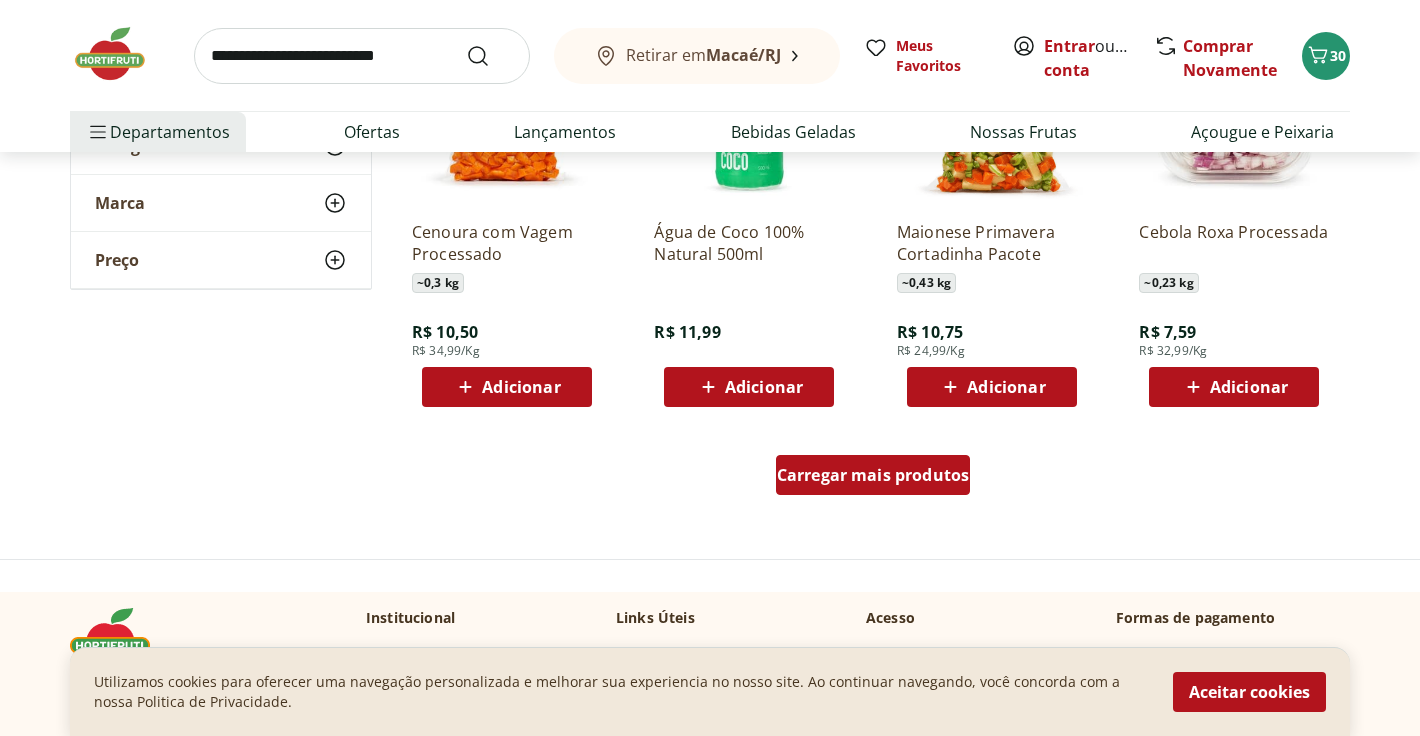 click on "Carregar mais produtos" at bounding box center [873, 475] 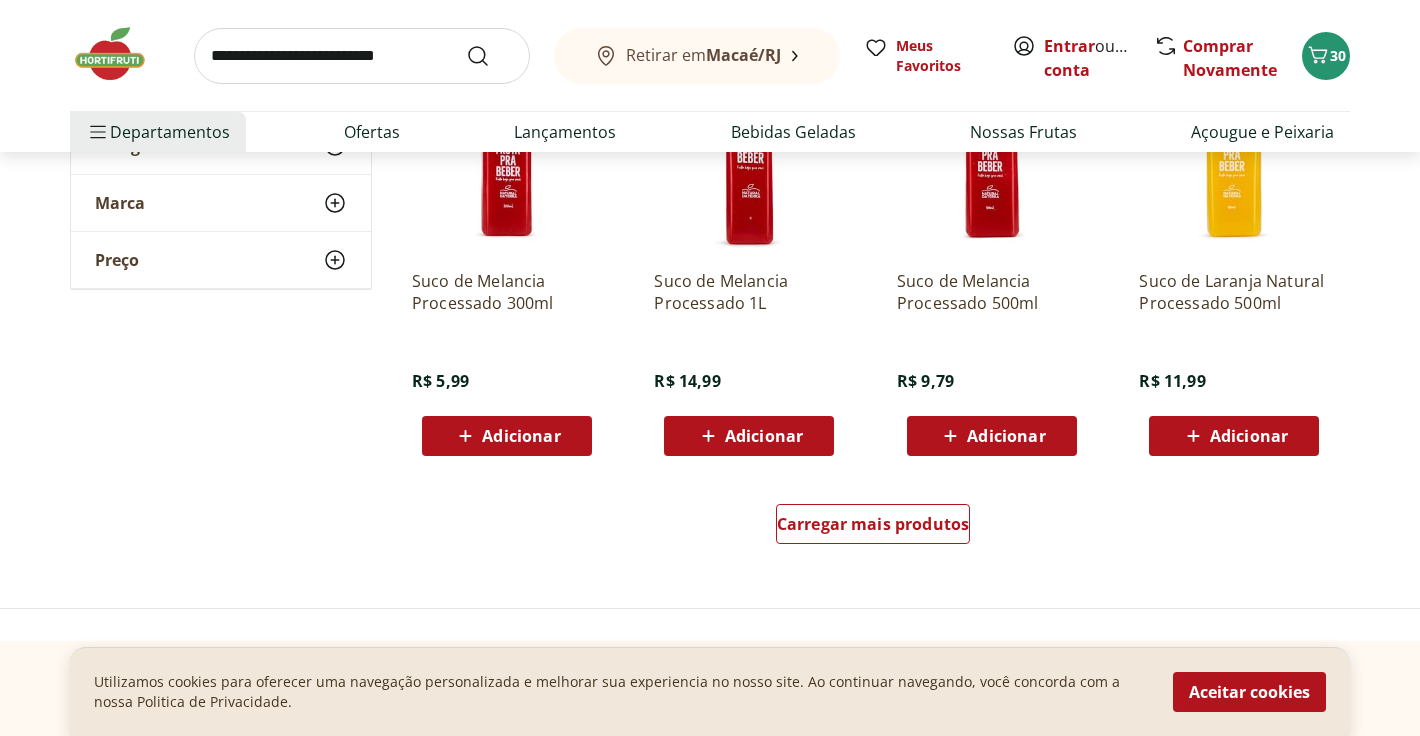 scroll, scrollTop: 5218, scrollLeft: 0, axis: vertical 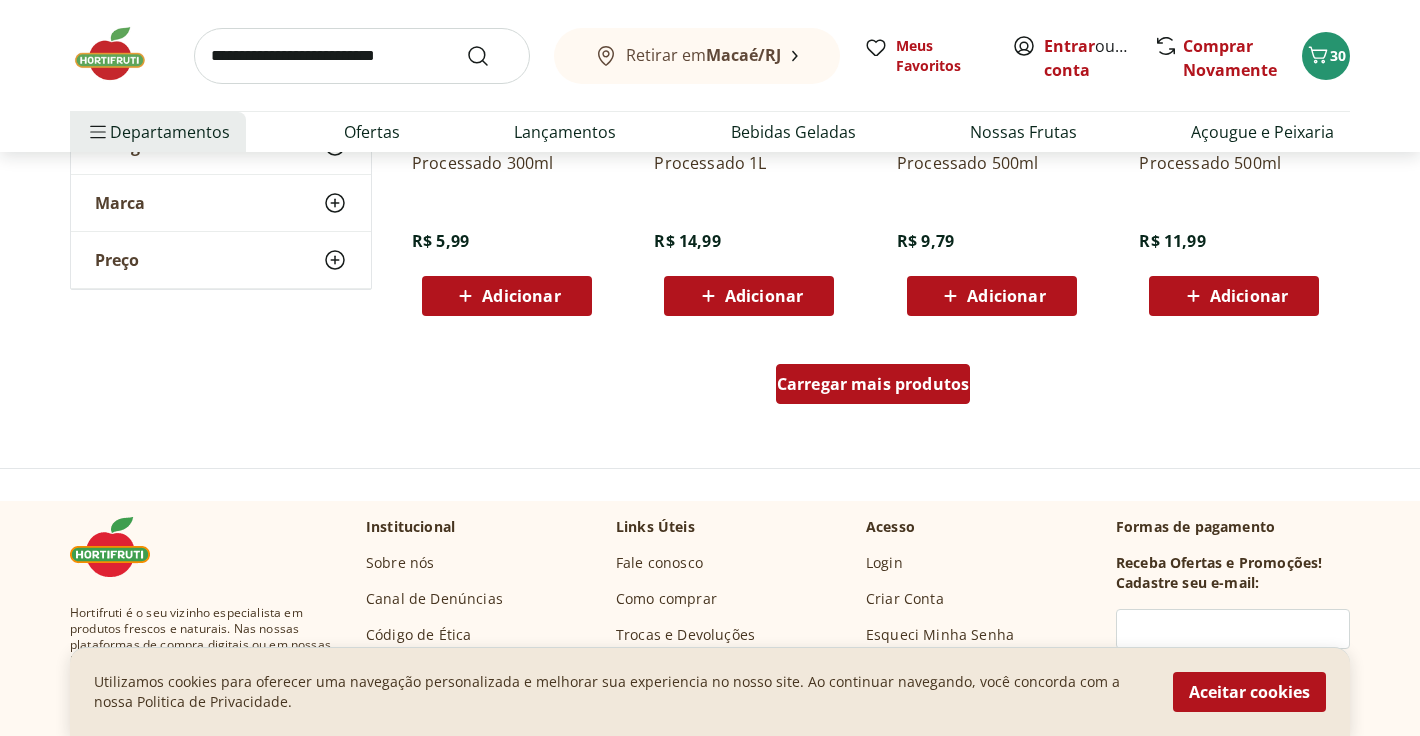 click on "Carregar mais produtos" at bounding box center (873, 384) 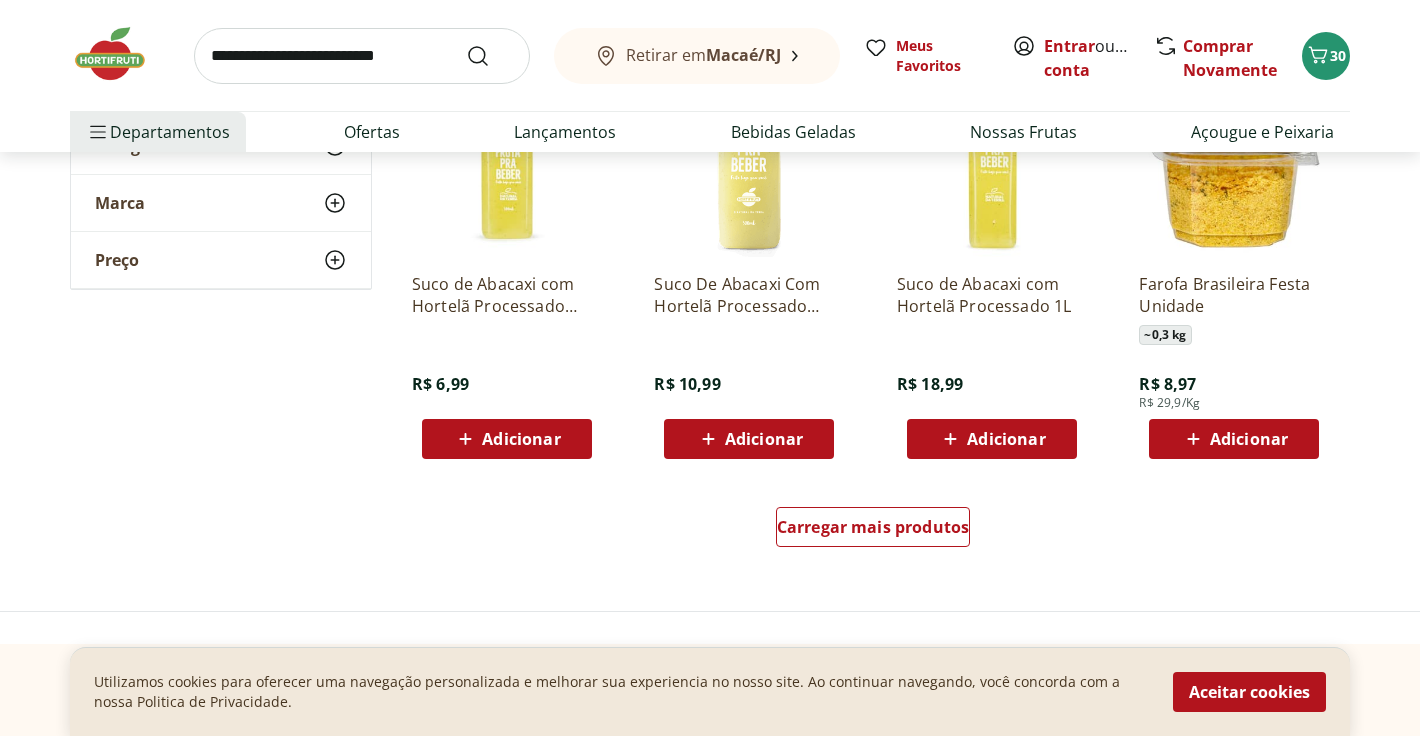 scroll, scrollTop: 6378, scrollLeft: 0, axis: vertical 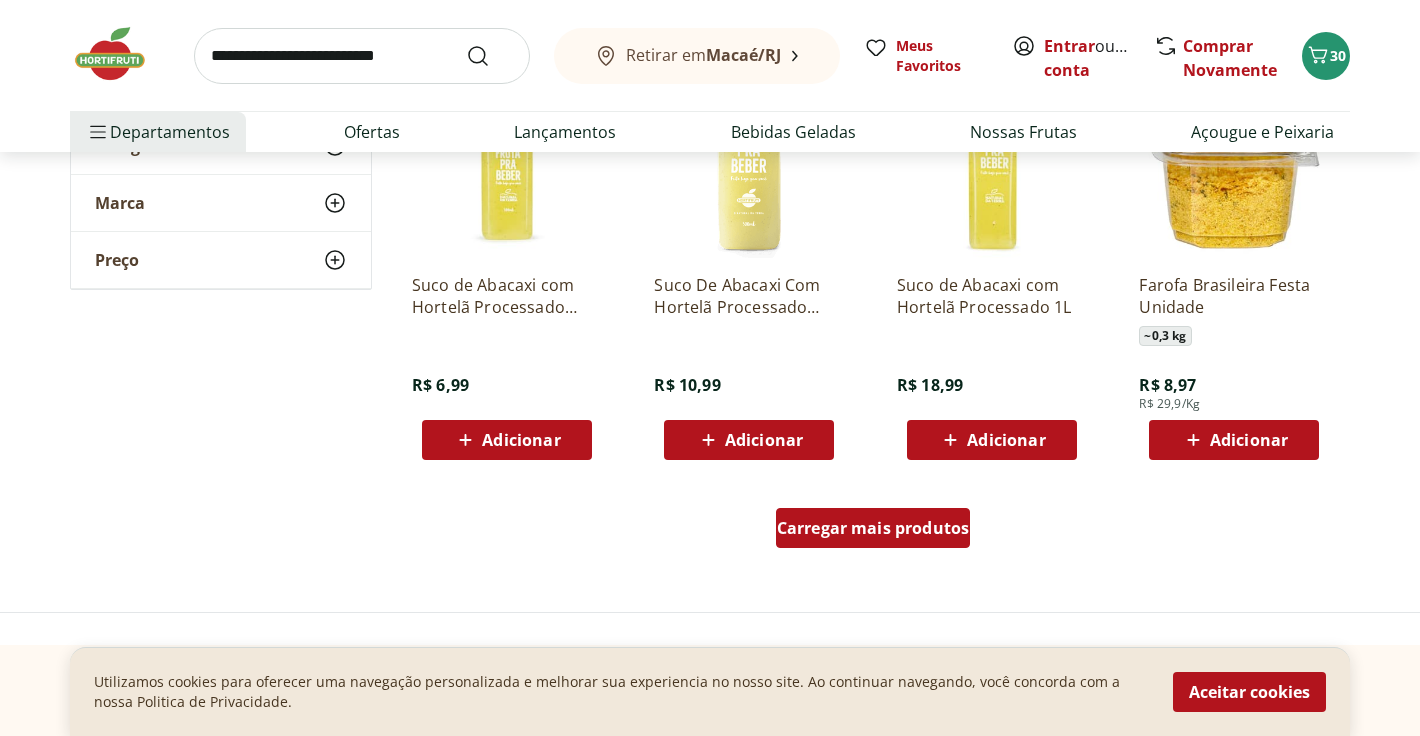 click on "Carregar mais produtos" at bounding box center (873, 528) 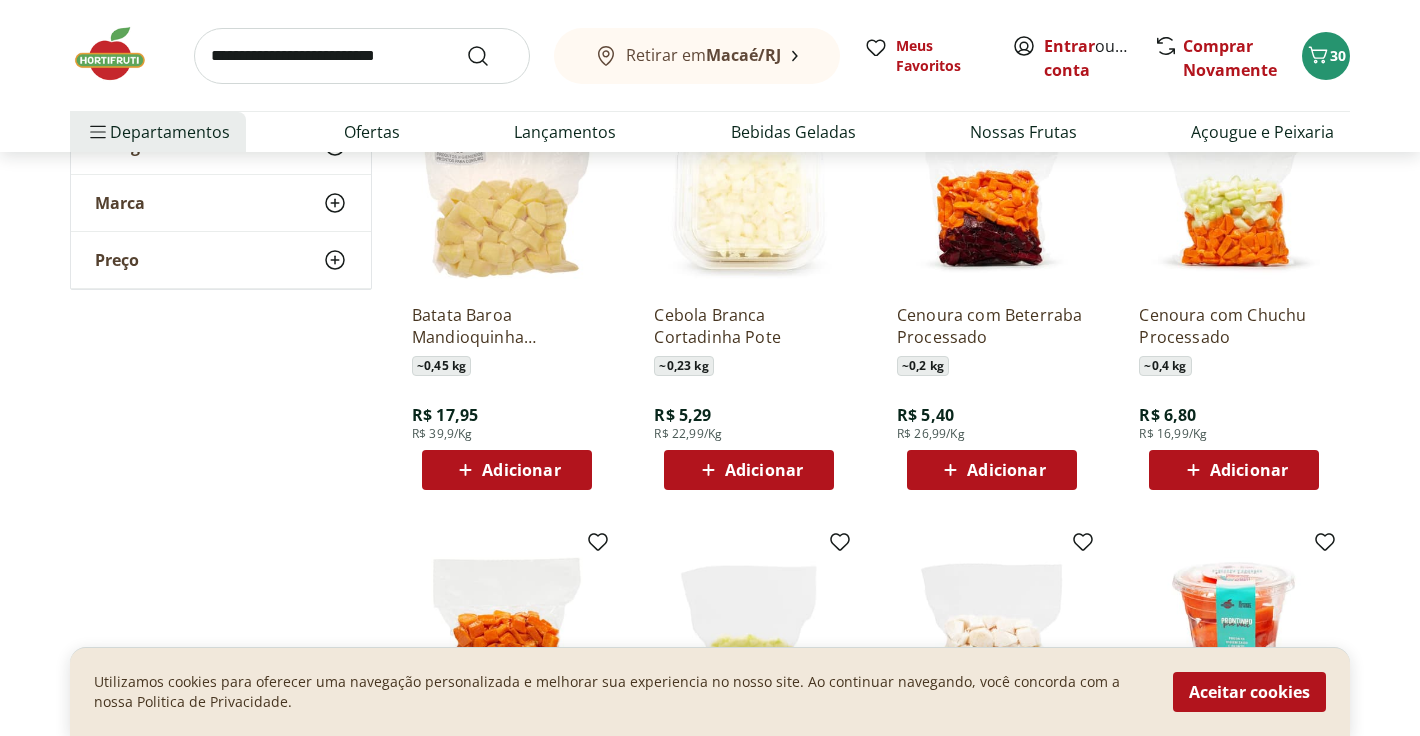 scroll, scrollTop: 6780, scrollLeft: 0, axis: vertical 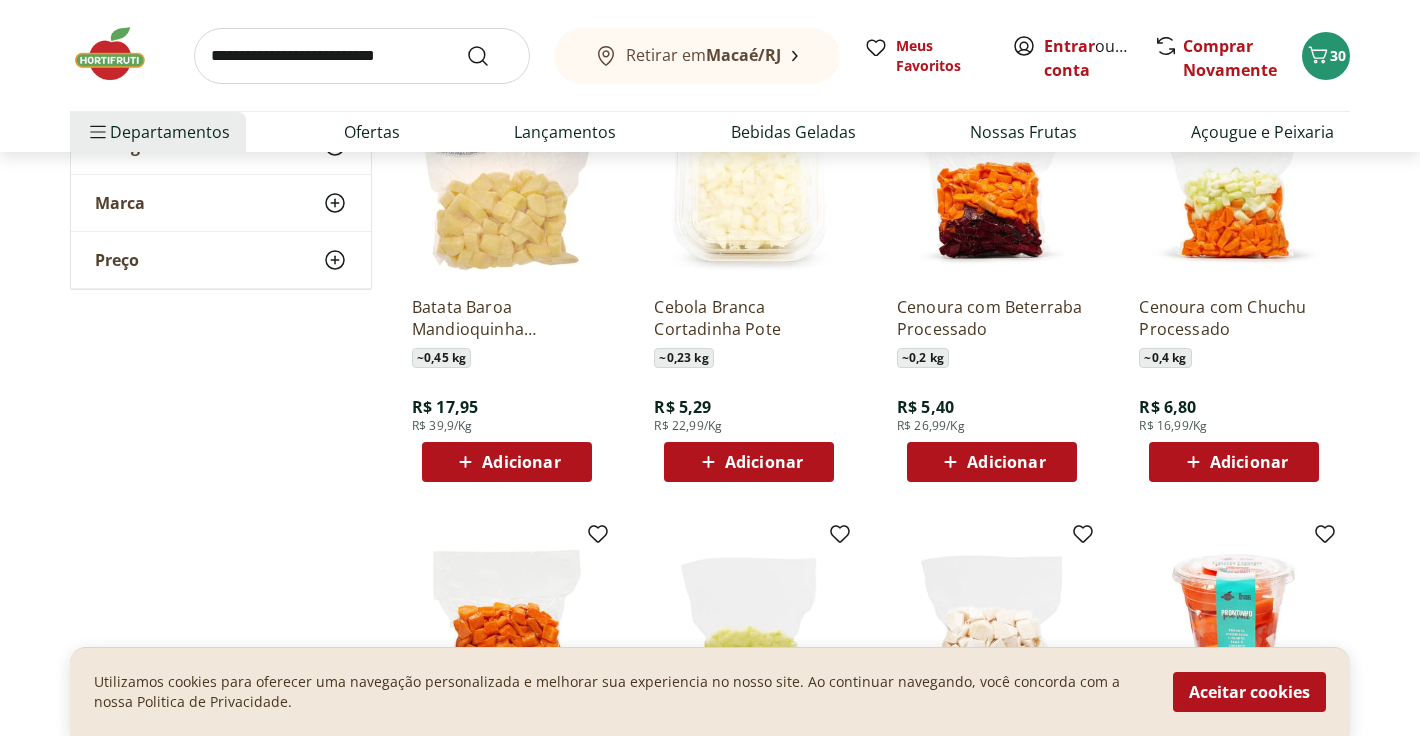 click on "Adicionar" at bounding box center (507, 462) 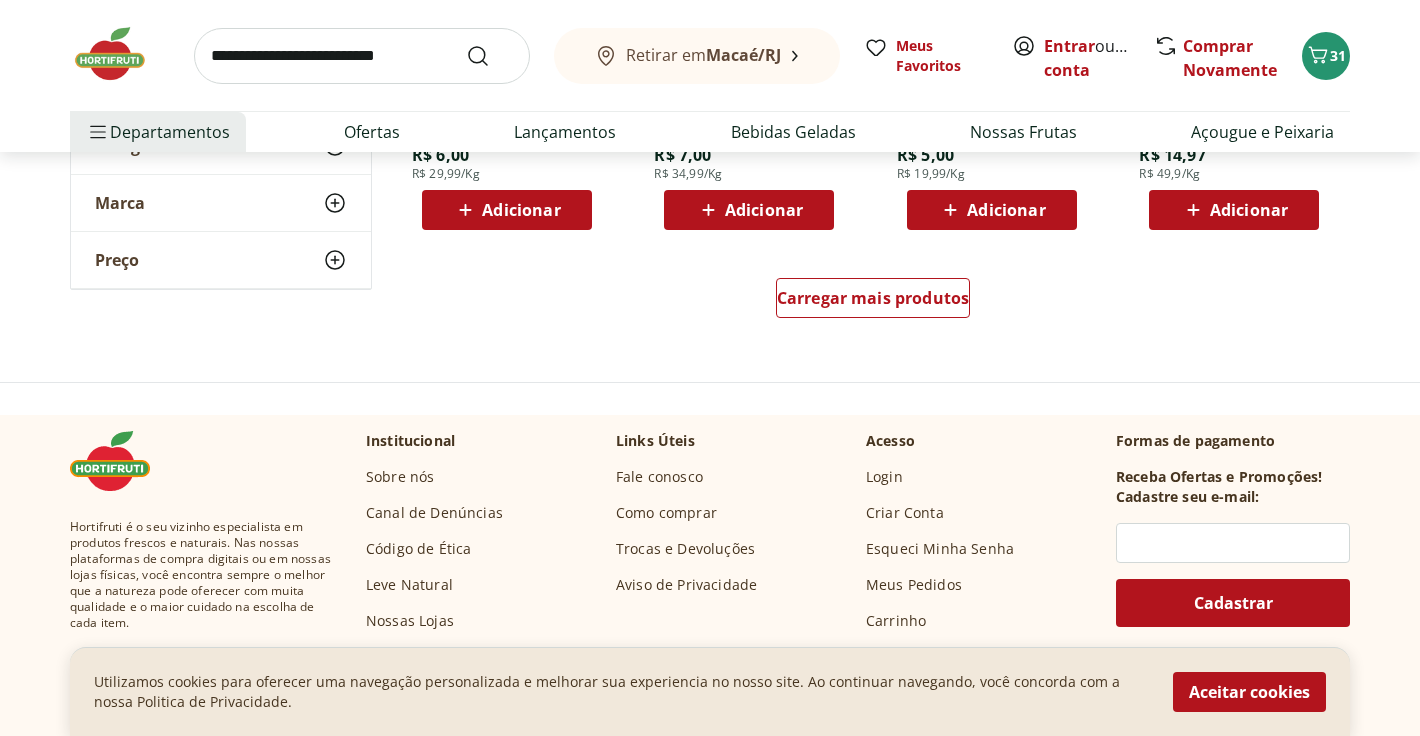 scroll, scrollTop: 7913, scrollLeft: 0, axis: vertical 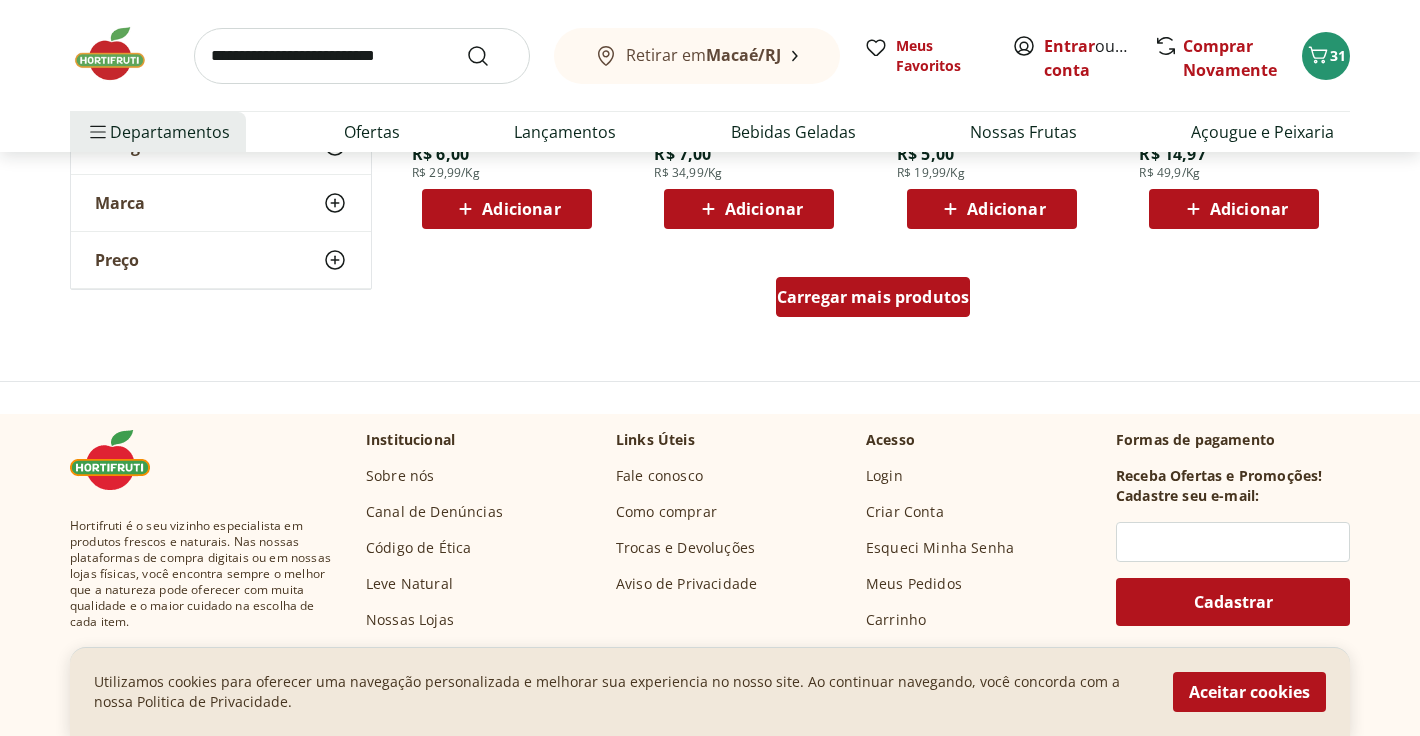 click on "Carregar mais produtos" at bounding box center [873, 297] 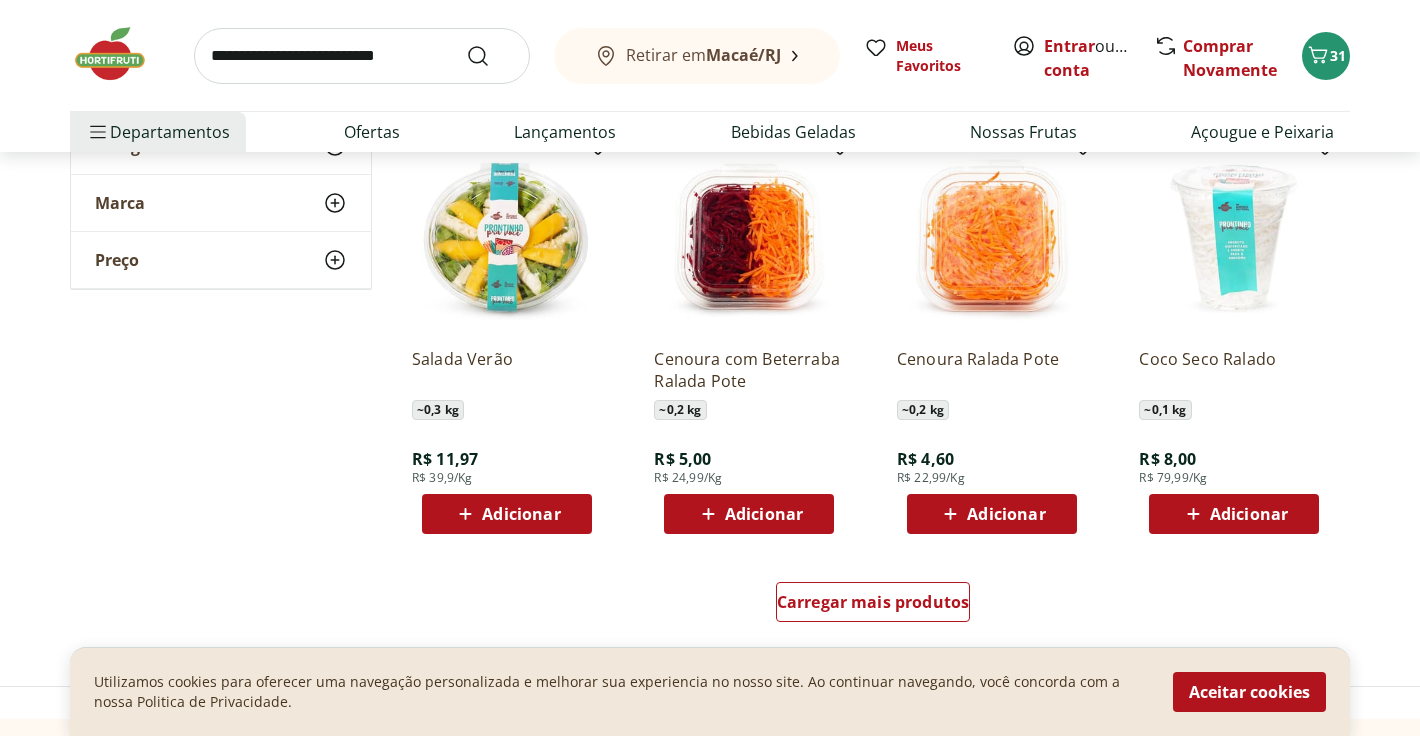 scroll, scrollTop: 8955, scrollLeft: 0, axis: vertical 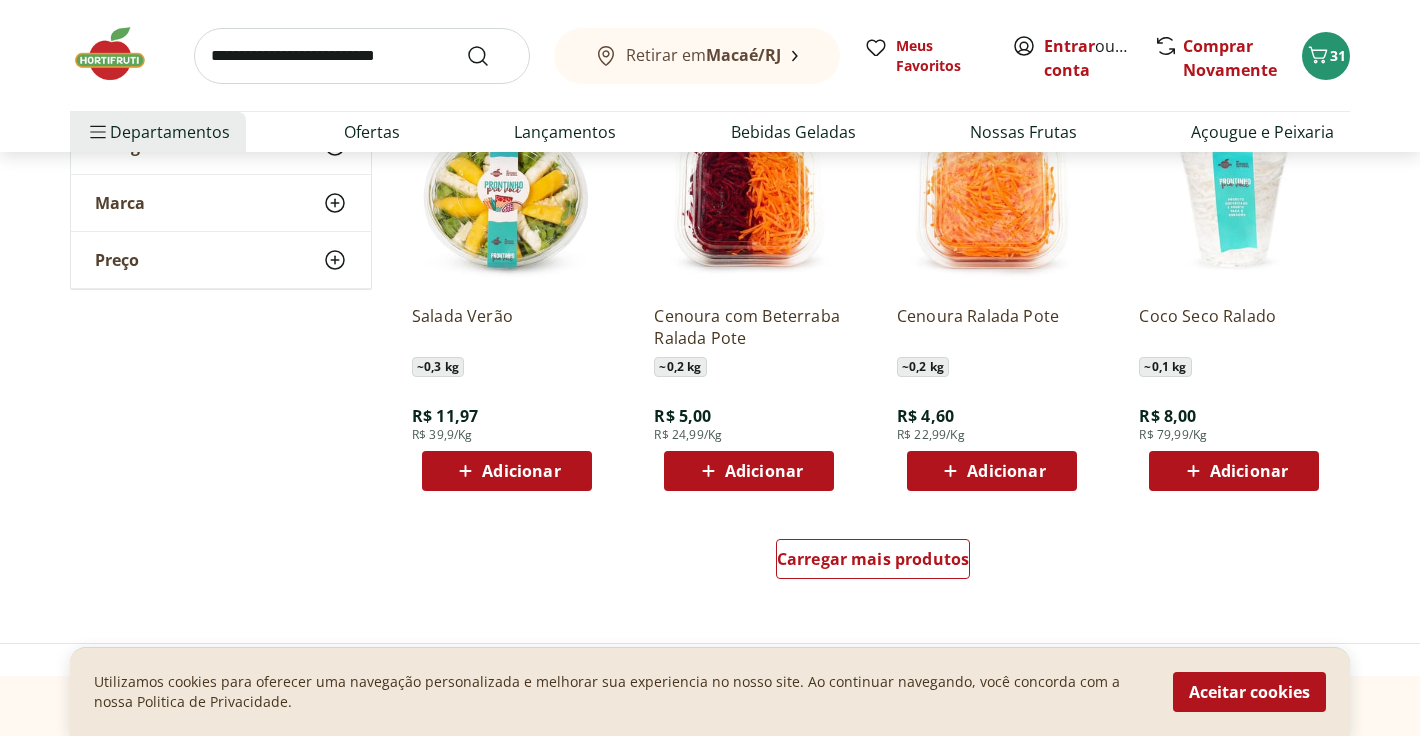 click on "Adicionar" at bounding box center (764, 471) 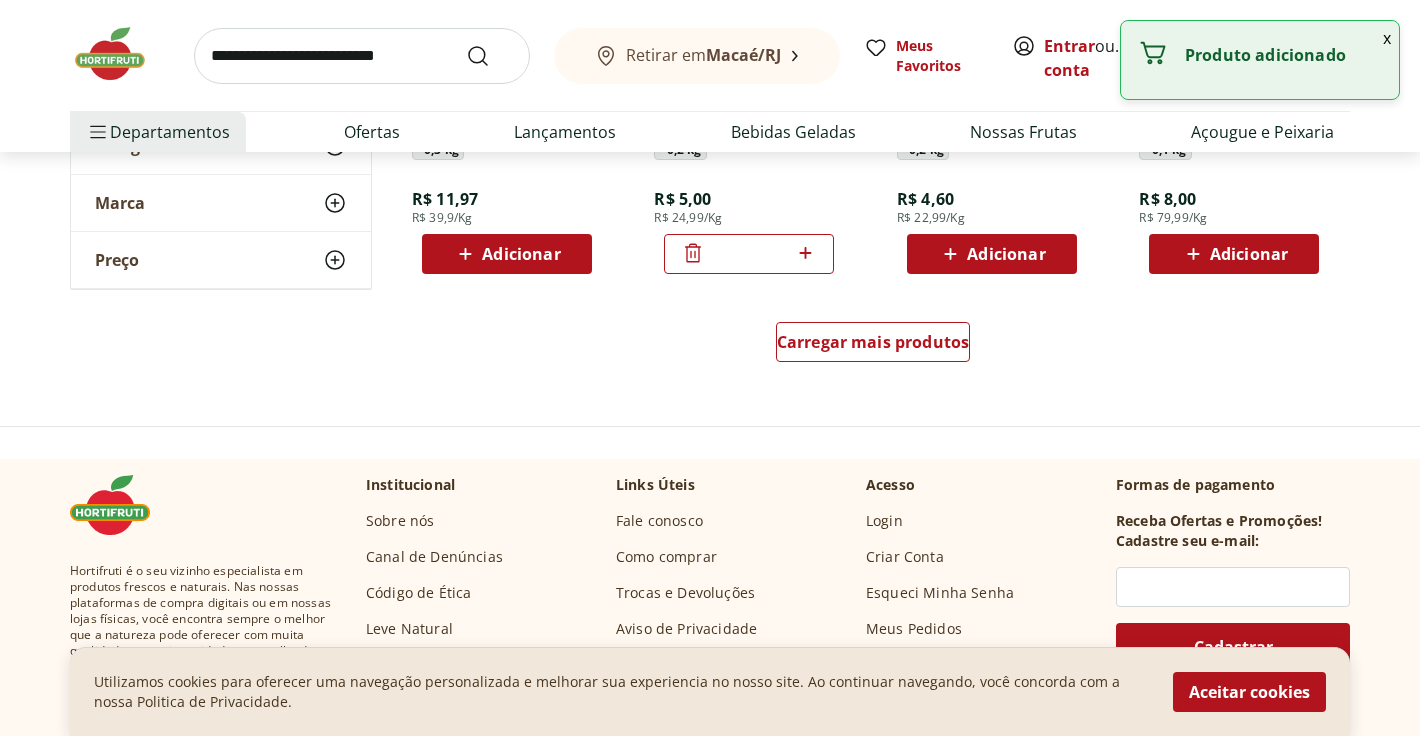 scroll, scrollTop: 9246, scrollLeft: 0, axis: vertical 